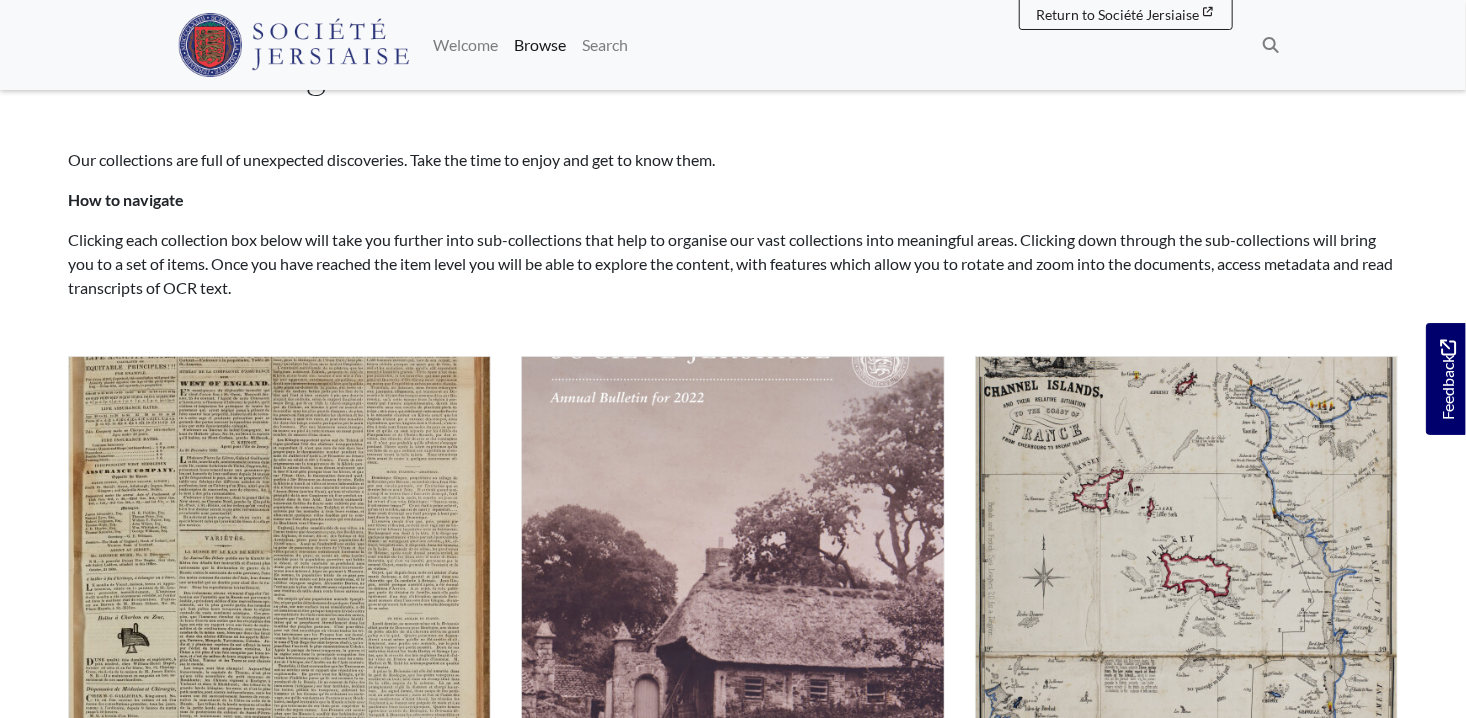 scroll, scrollTop: 0, scrollLeft: 0, axis: both 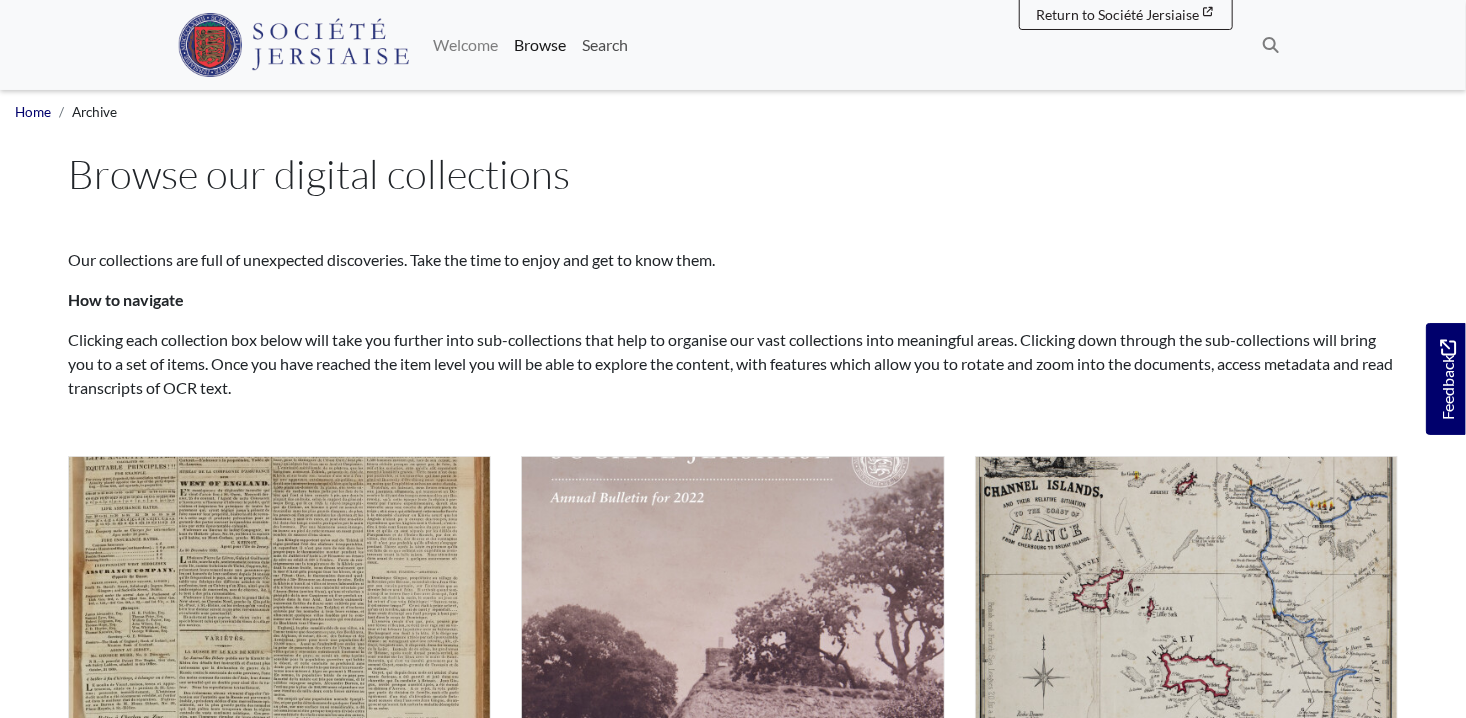 click on "Search" at bounding box center (605, 45) 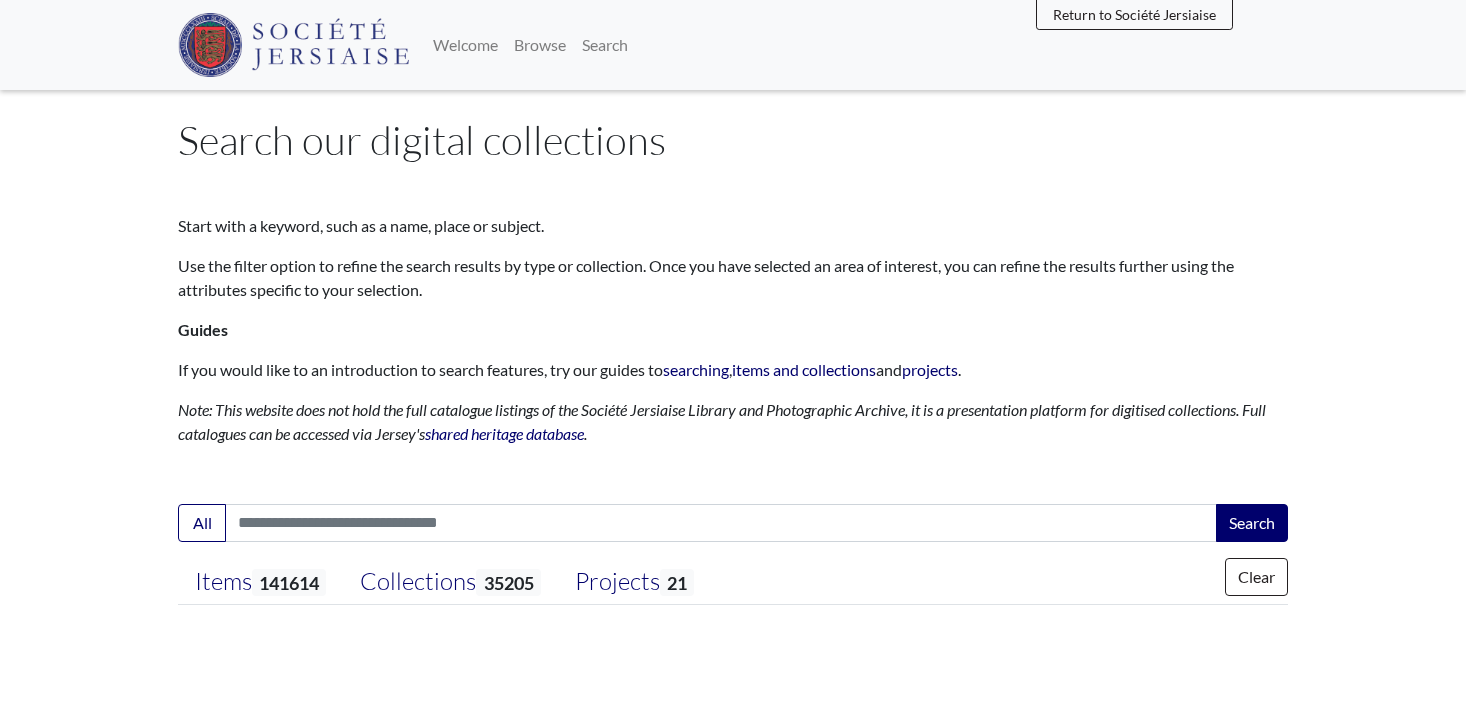 scroll, scrollTop: 0, scrollLeft: 0, axis: both 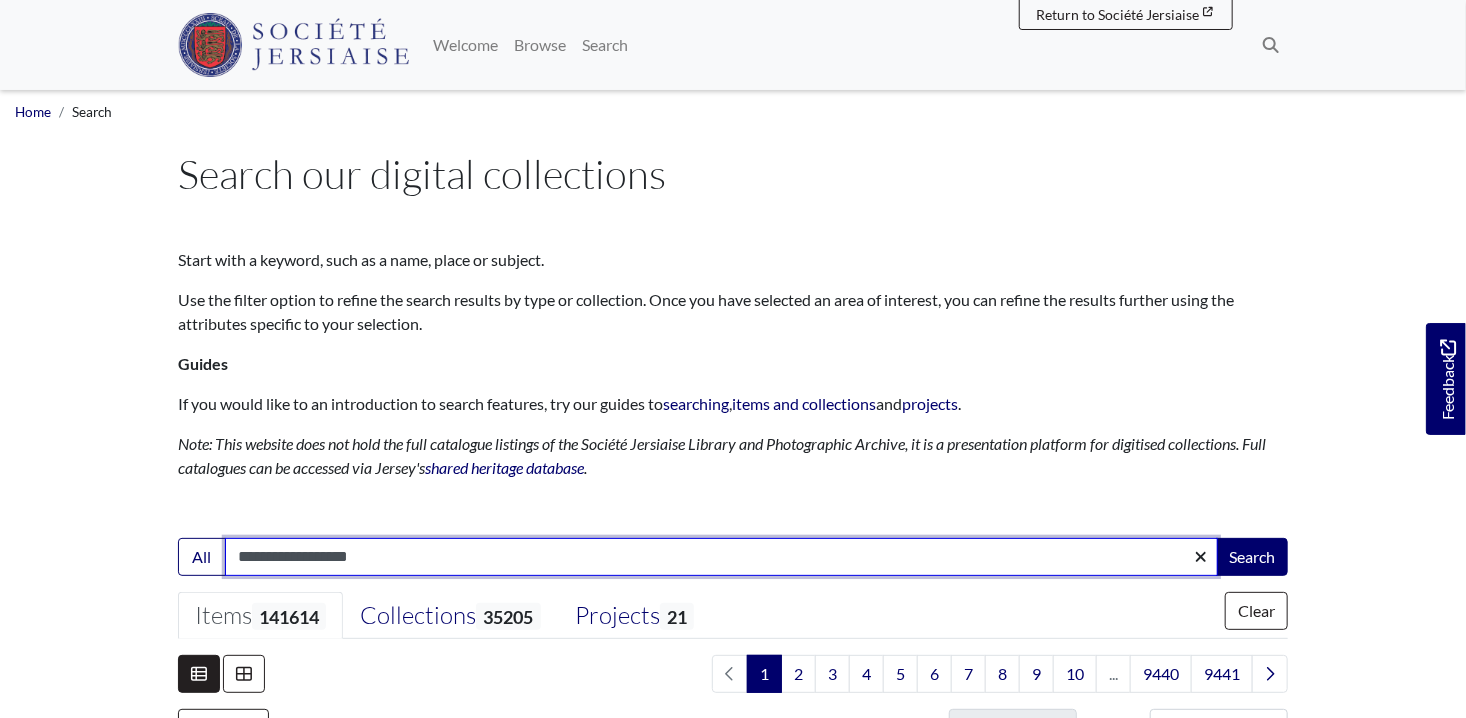 type on "**********" 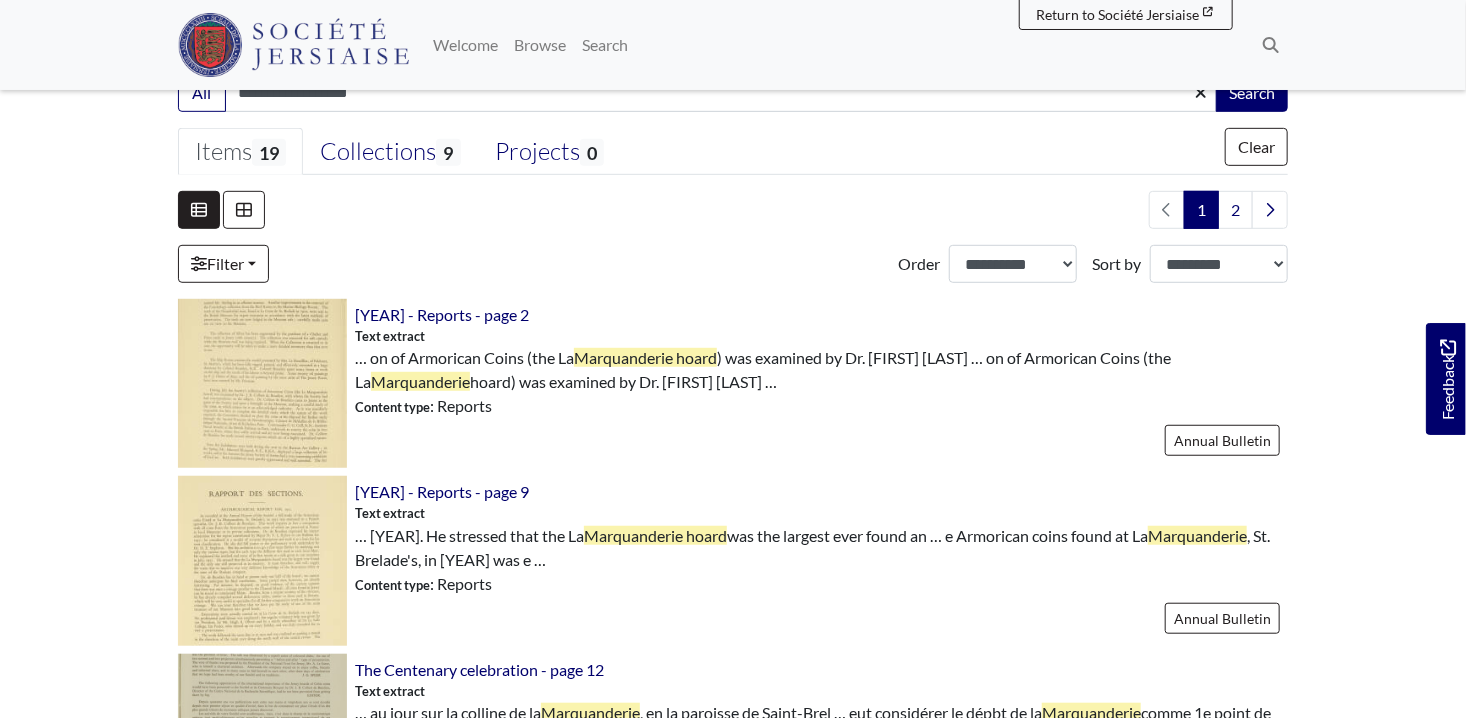 scroll, scrollTop: 500, scrollLeft: 0, axis: vertical 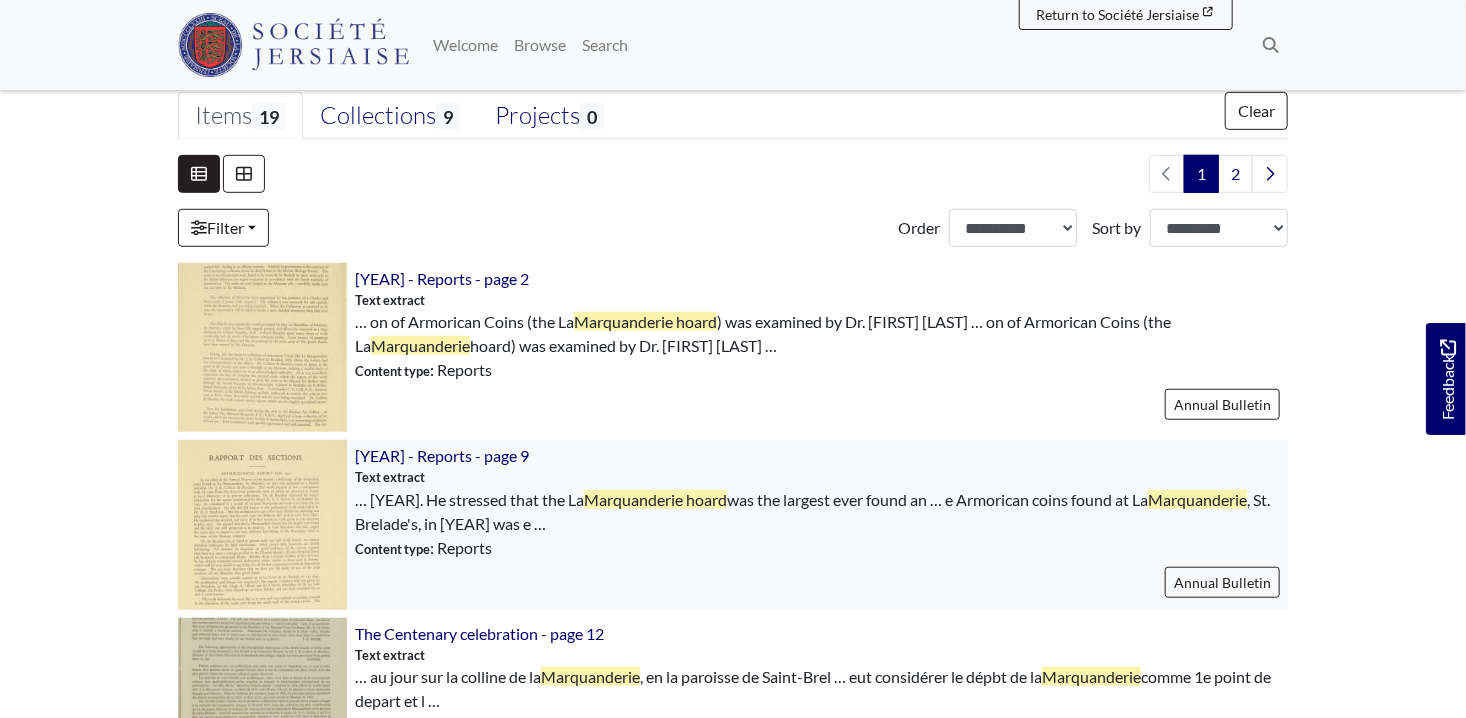 click at bounding box center [262, 524] 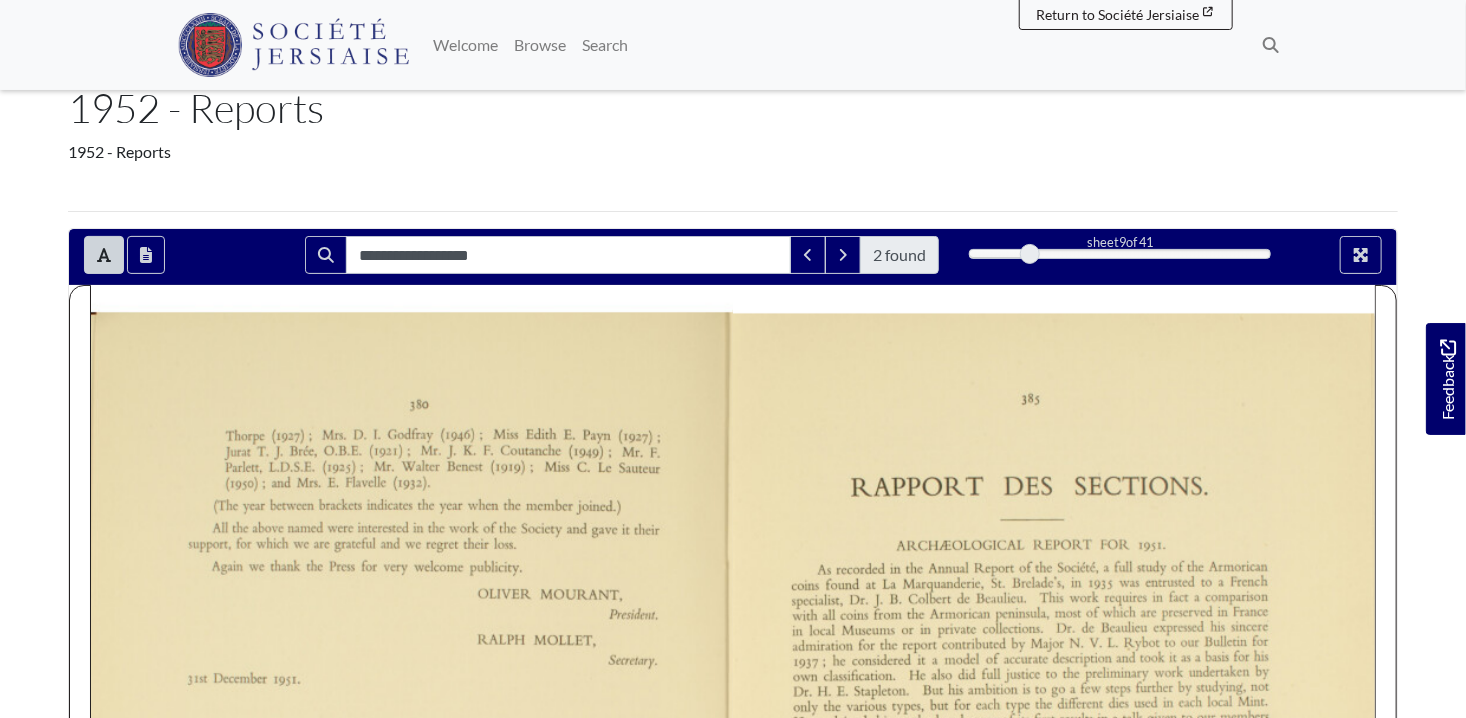 scroll, scrollTop: 0, scrollLeft: 0, axis: both 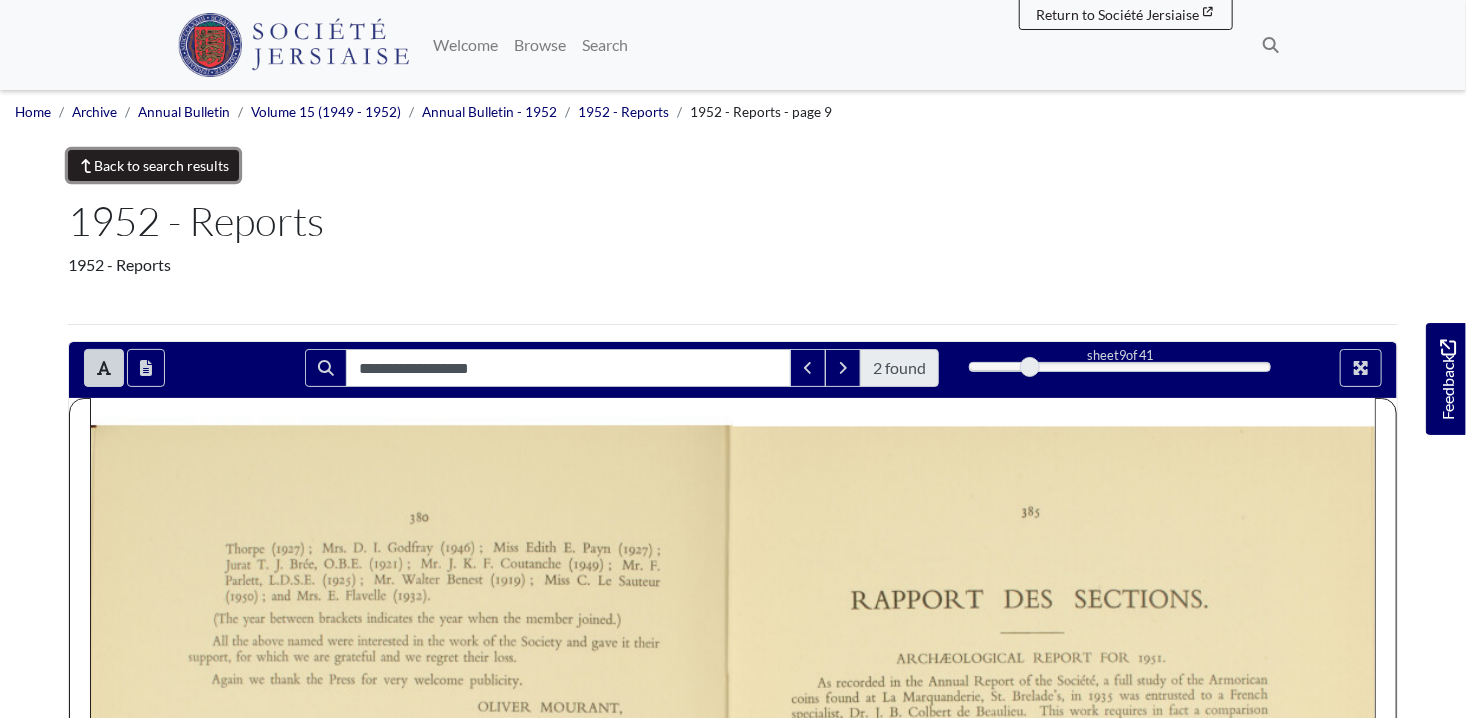 click on "Back to search results" at bounding box center (153, 165) 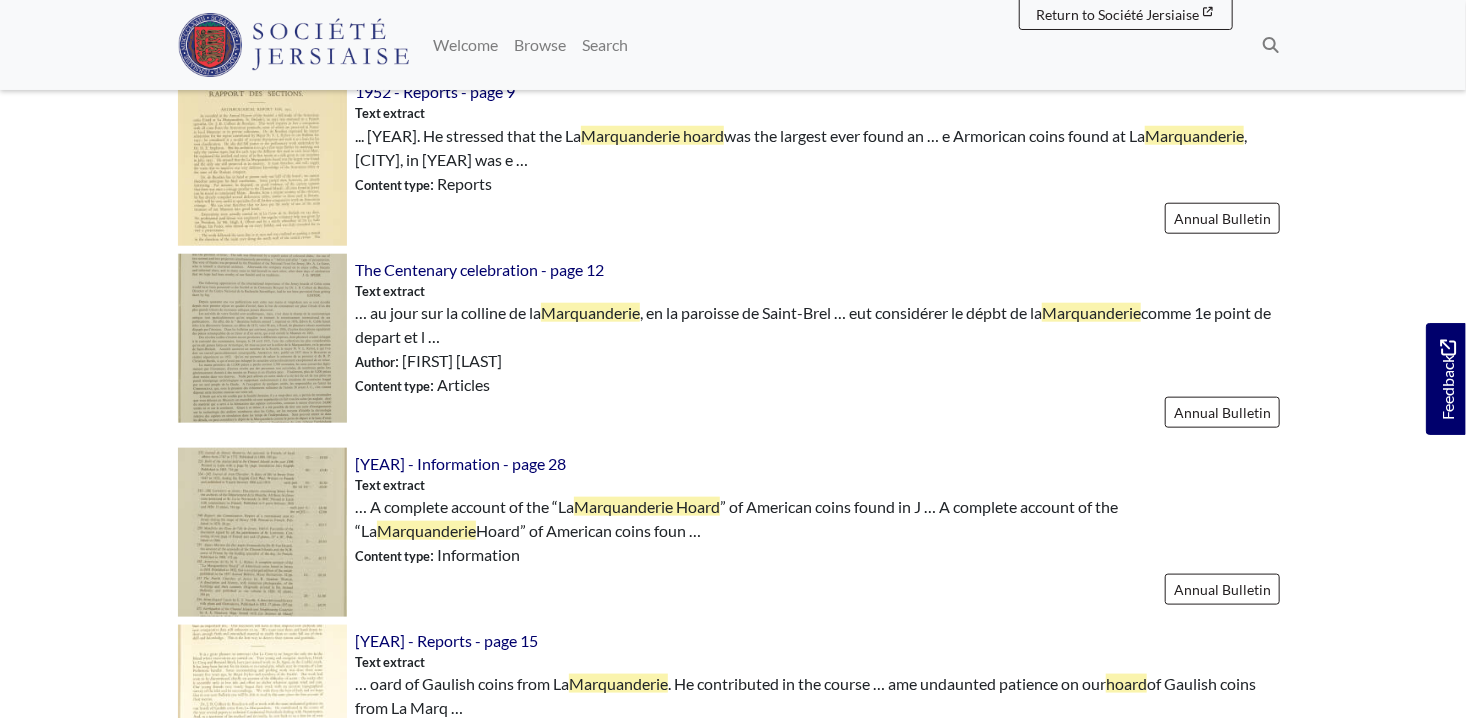 scroll, scrollTop: 900, scrollLeft: 0, axis: vertical 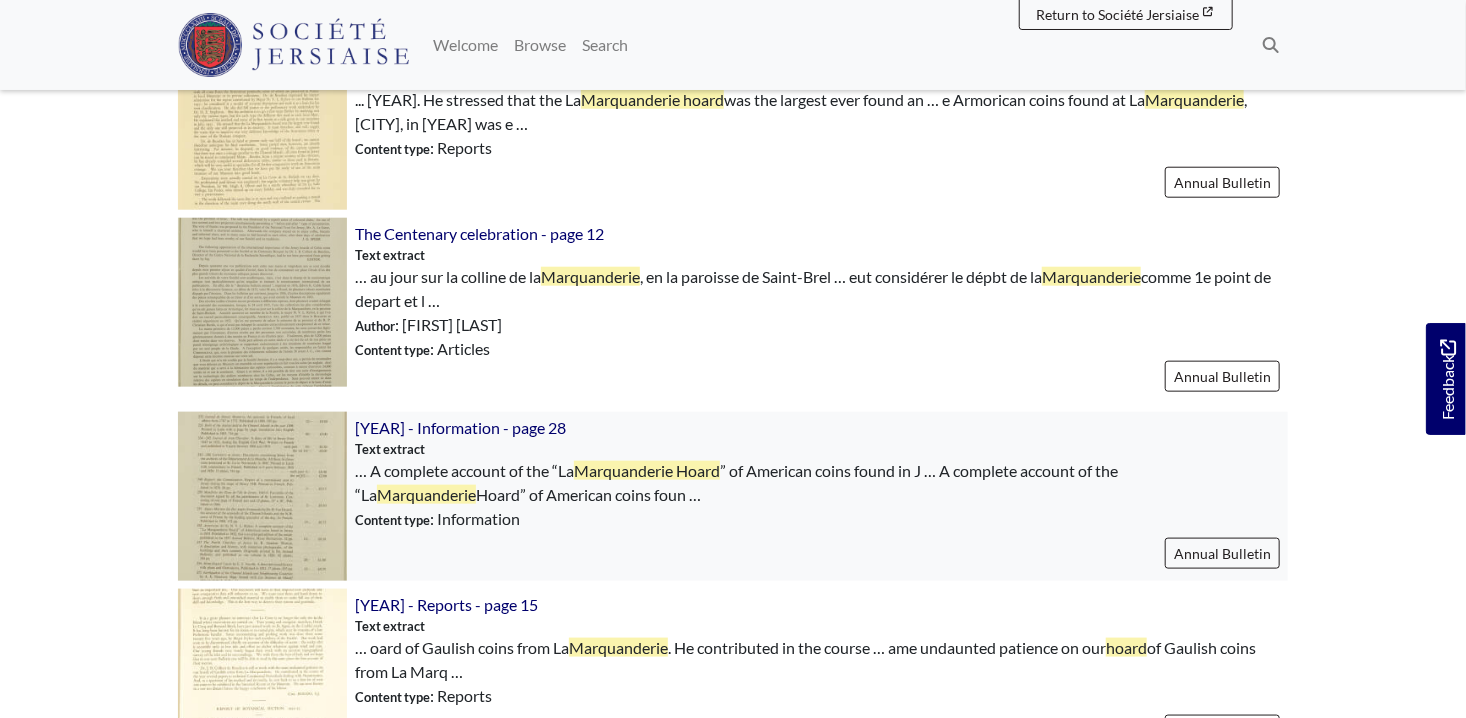click at bounding box center (262, 496) 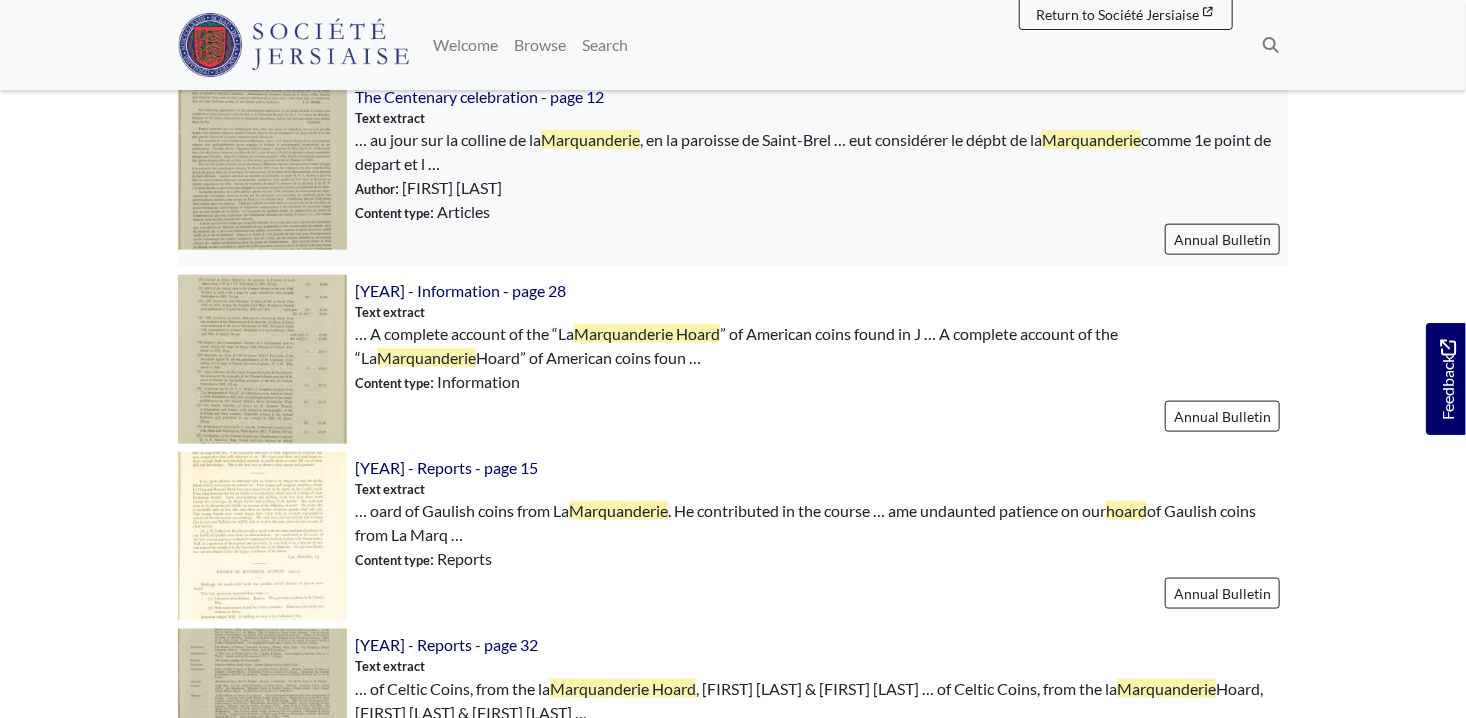 scroll, scrollTop: 1100, scrollLeft: 0, axis: vertical 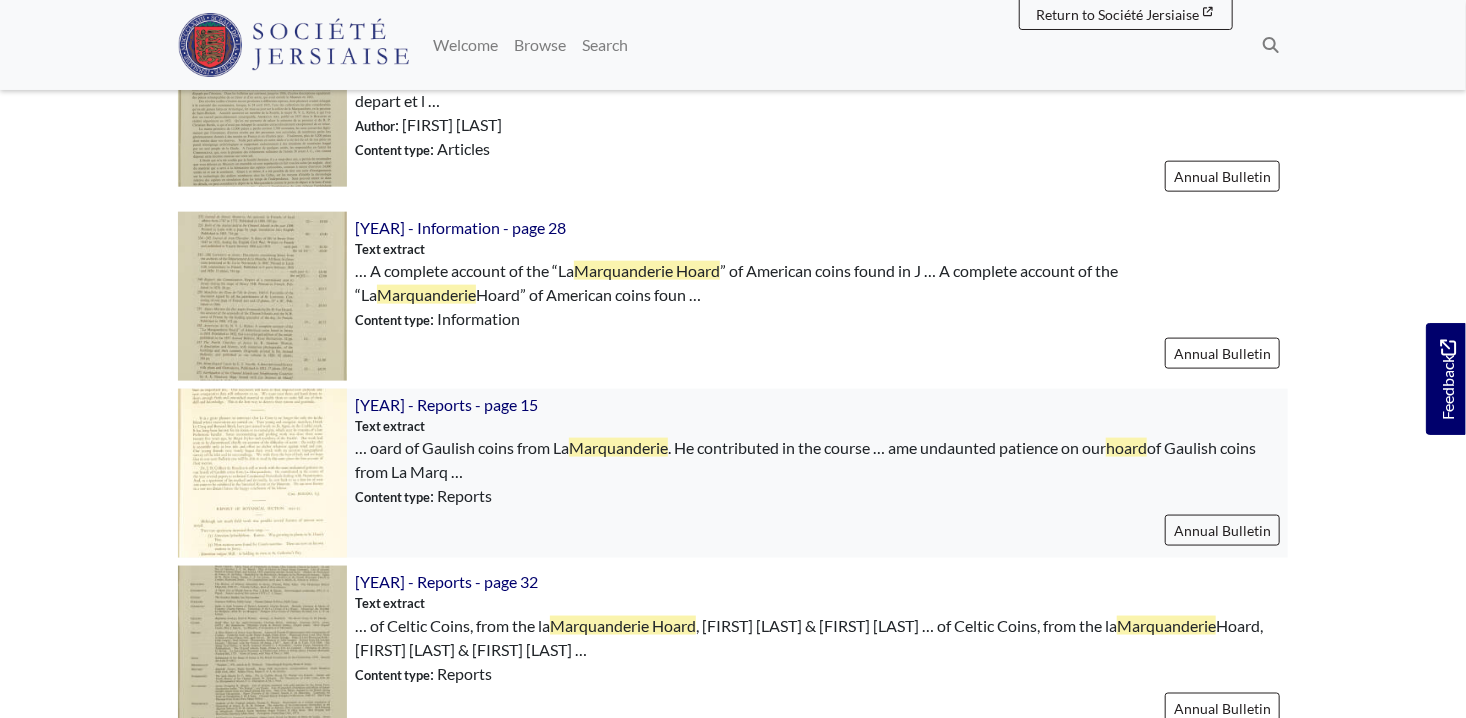 click at bounding box center [262, 473] 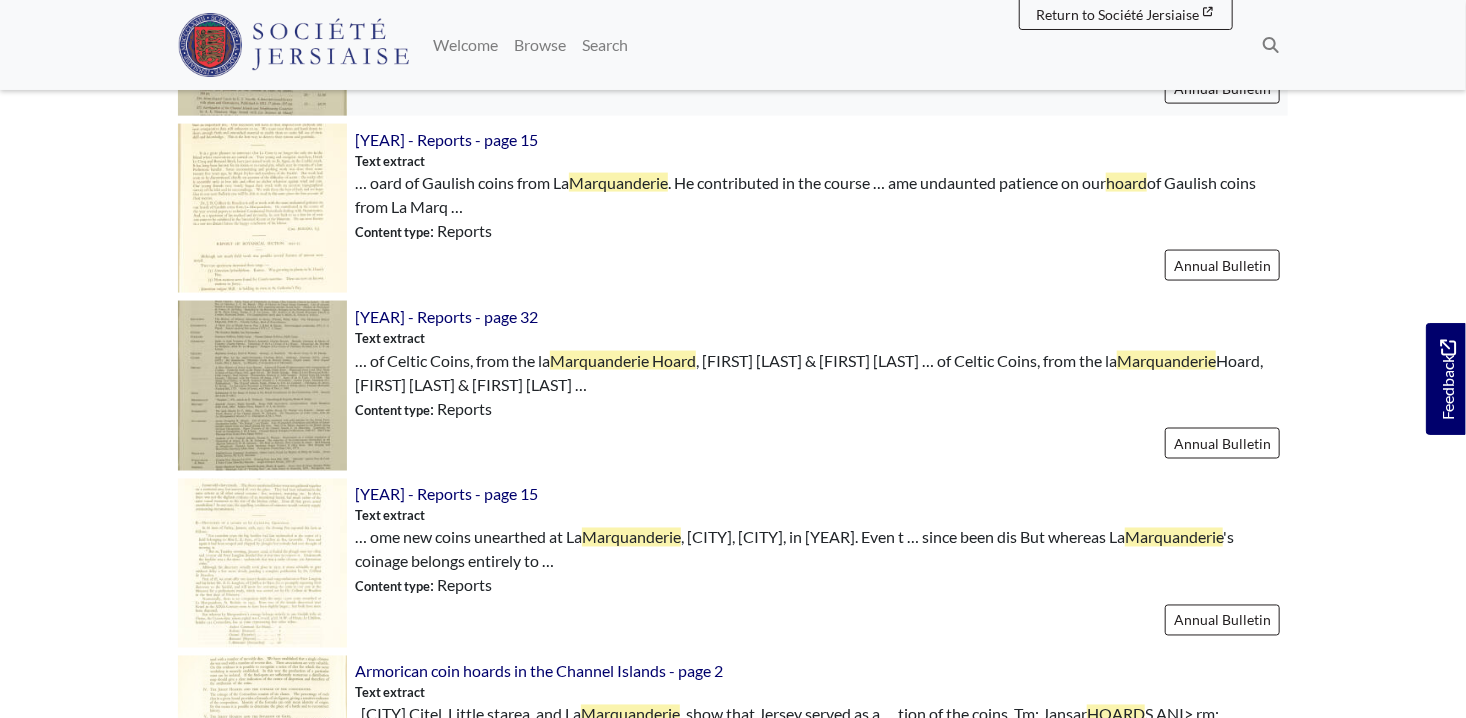 scroll, scrollTop: 1400, scrollLeft: 0, axis: vertical 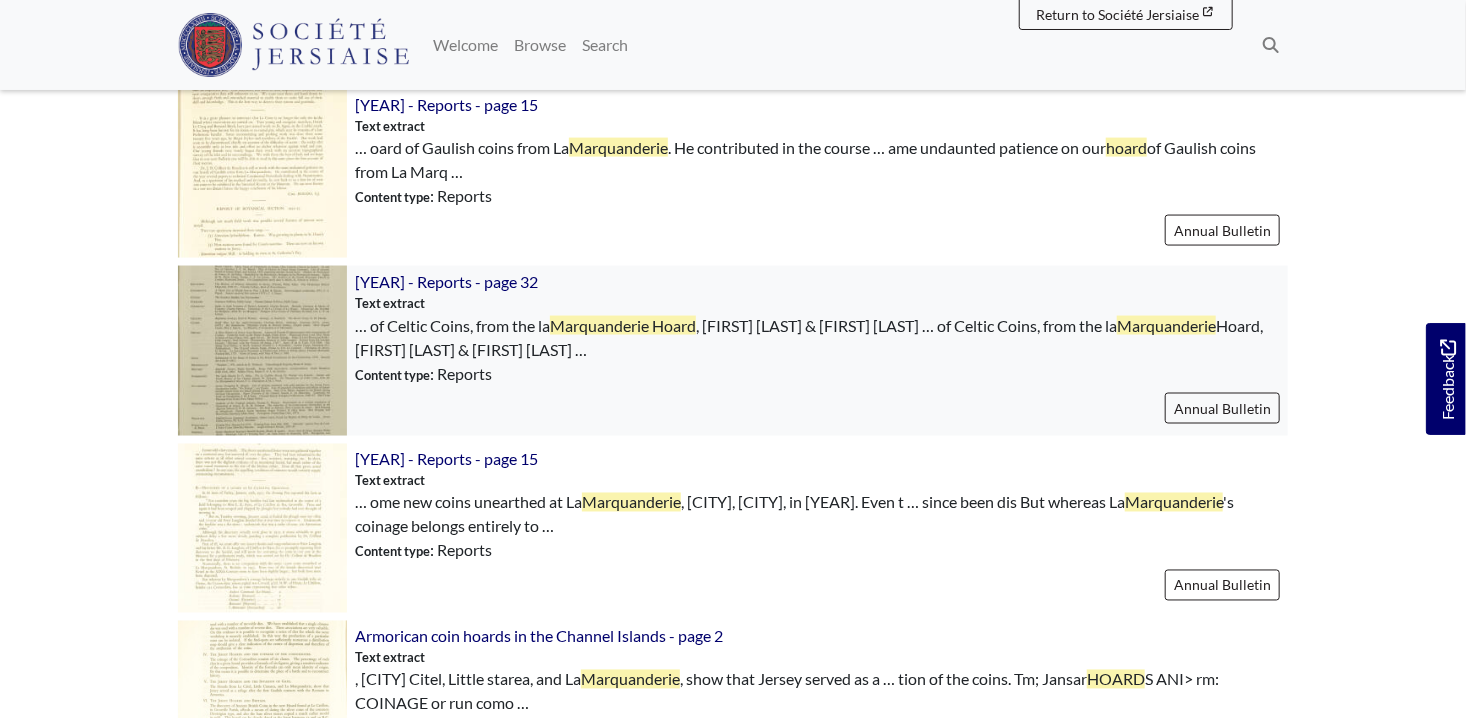 click at bounding box center [262, 350] 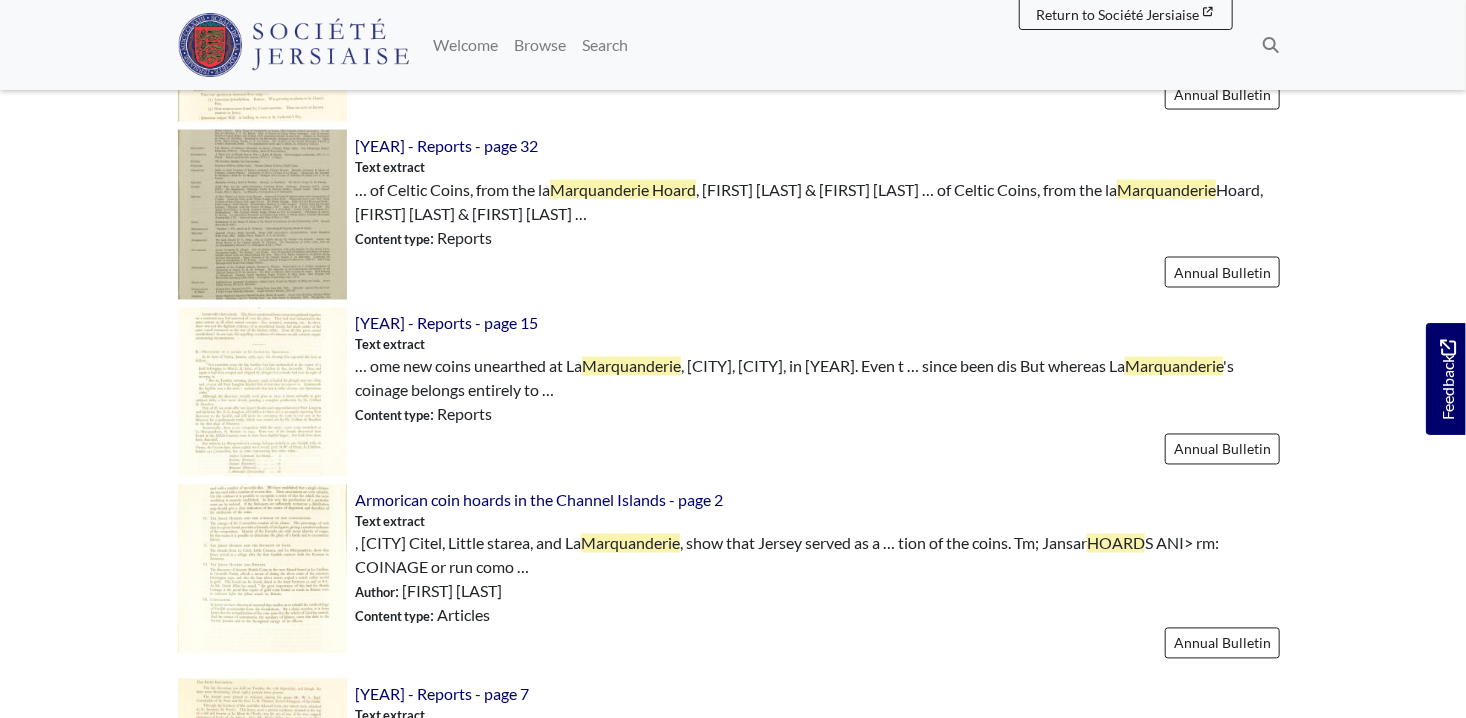 scroll, scrollTop: 1600, scrollLeft: 0, axis: vertical 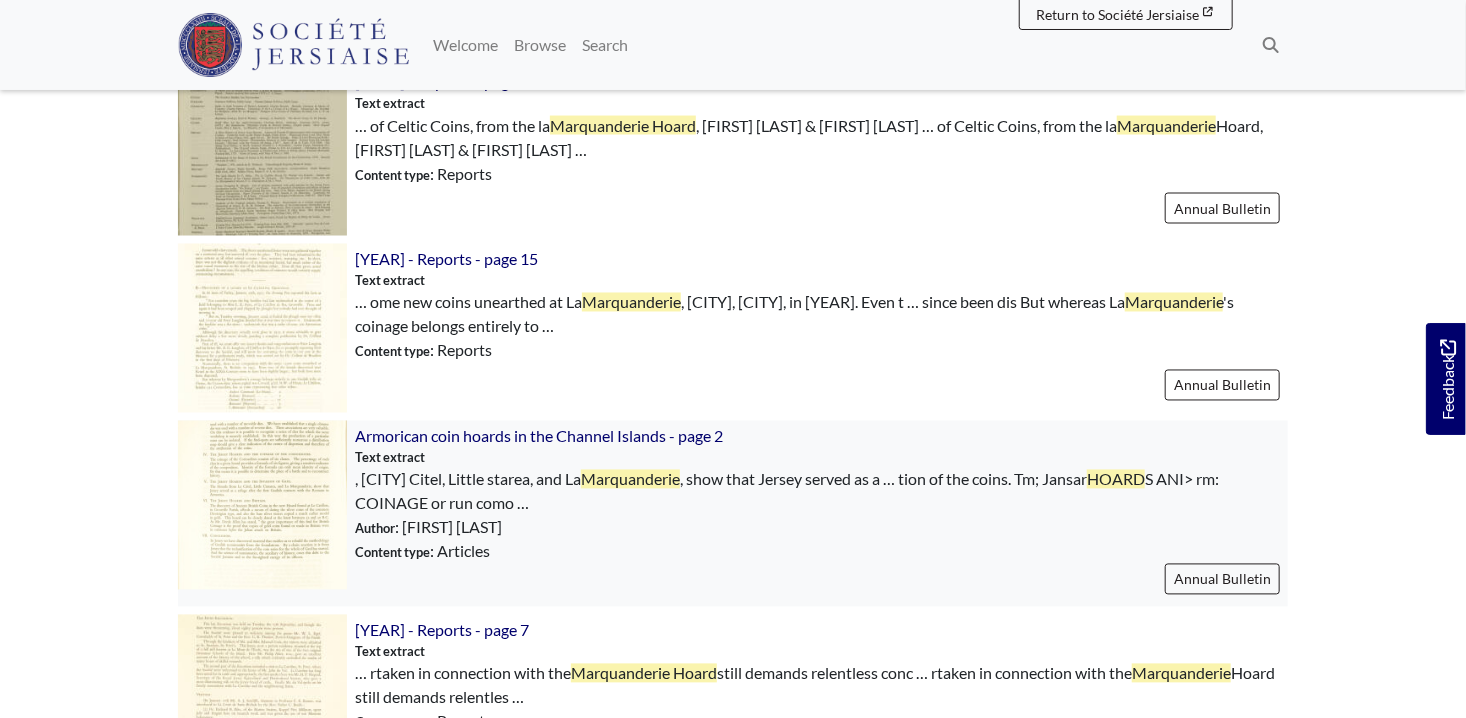 click at bounding box center [262, 505] 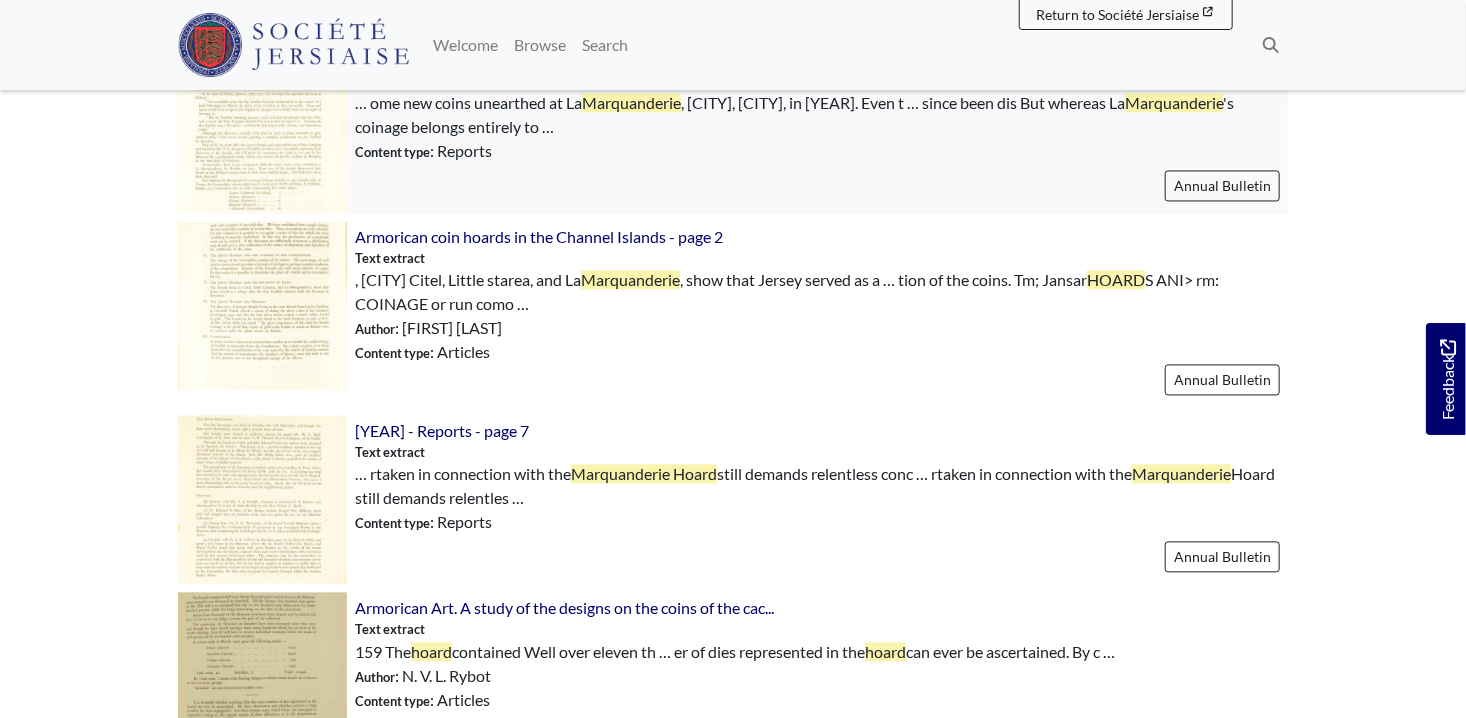scroll, scrollTop: 1800, scrollLeft: 0, axis: vertical 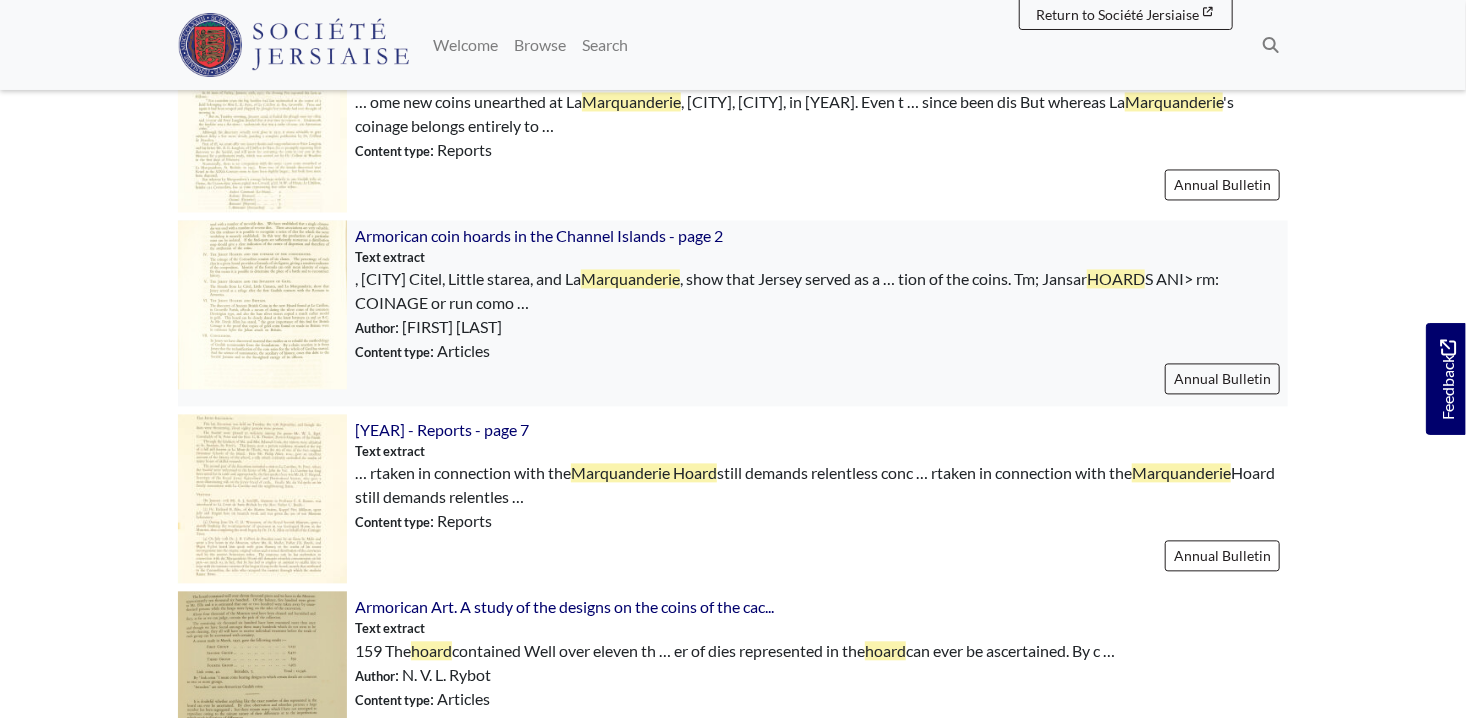 click at bounding box center [262, 305] 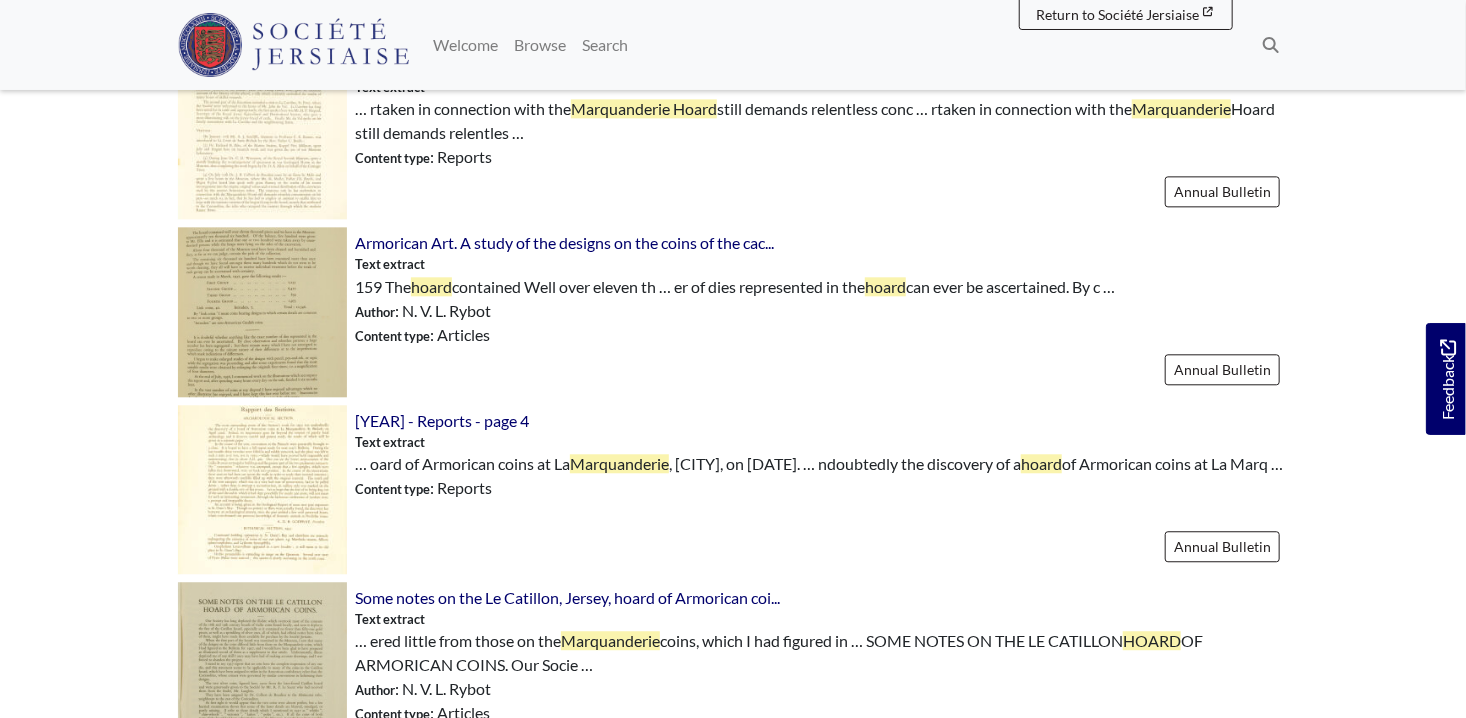 scroll, scrollTop: 2200, scrollLeft: 0, axis: vertical 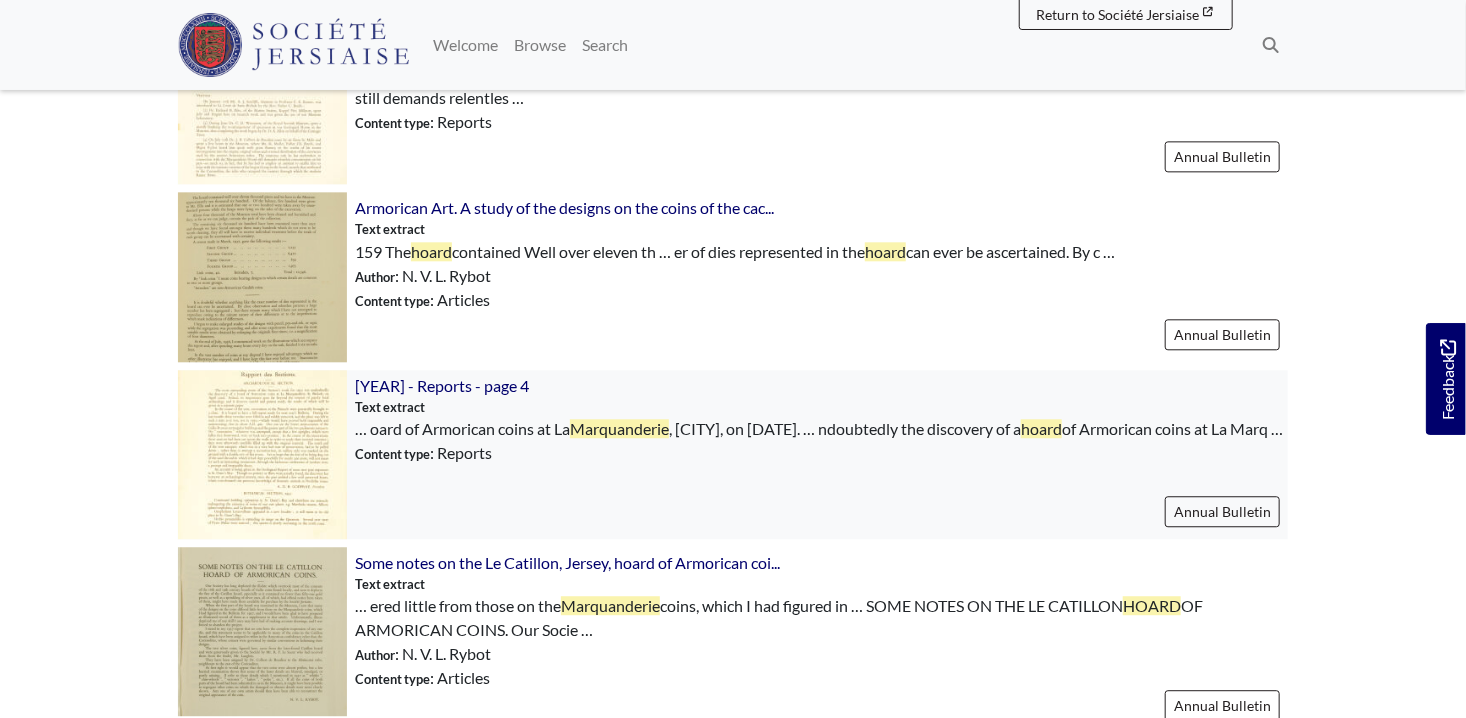 click at bounding box center [262, 454] 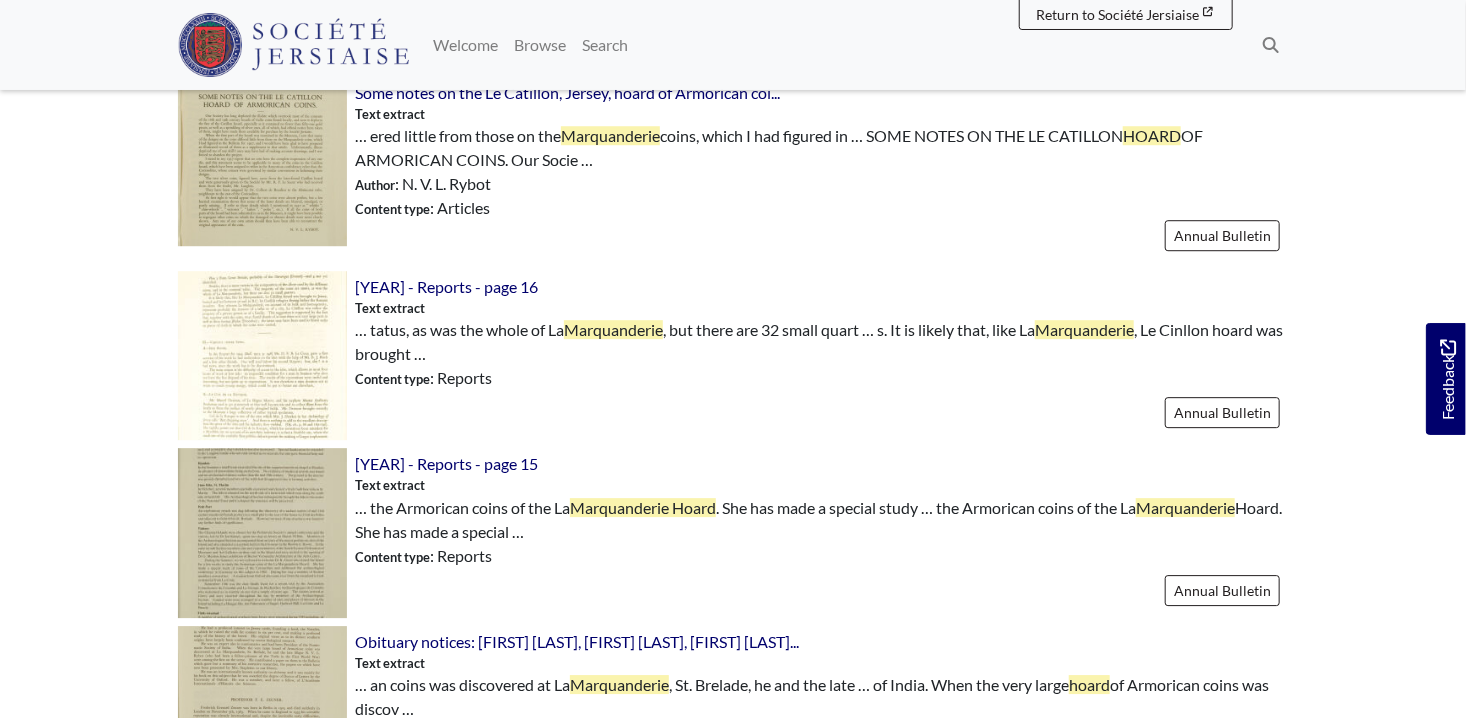 scroll, scrollTop: 2700, scrollLeft: 0, axis: vertical 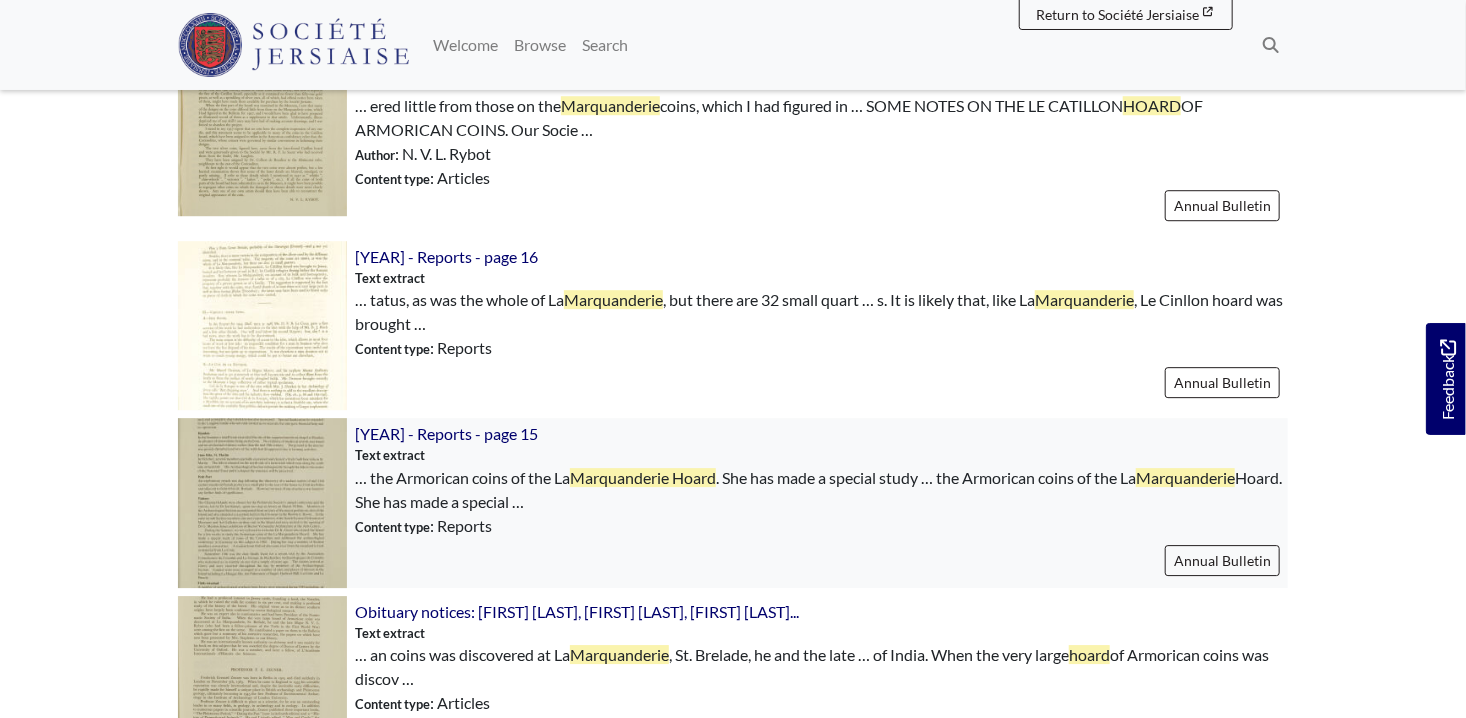 click at bounding box center [262, 502] 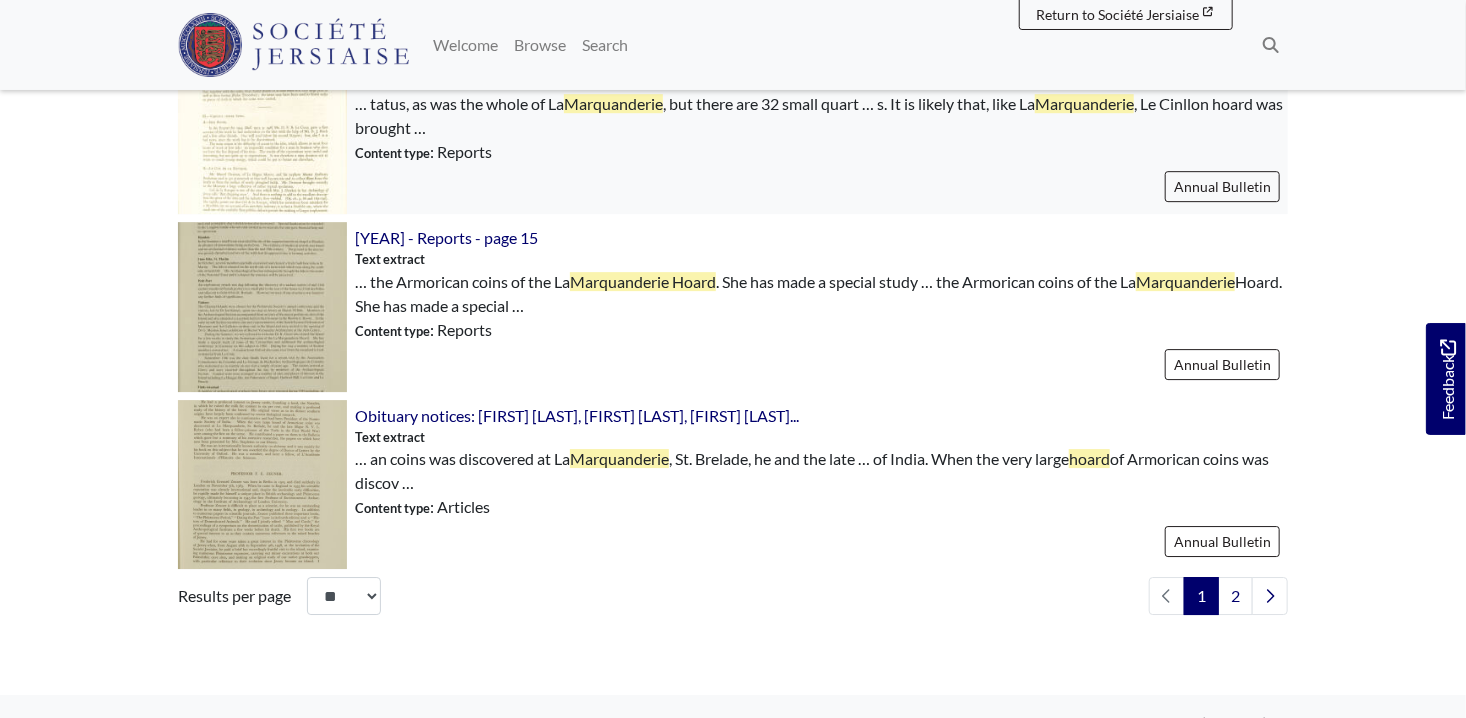 scroll, scrollTop: 2900, scrollLeft: 0, axis: vertical 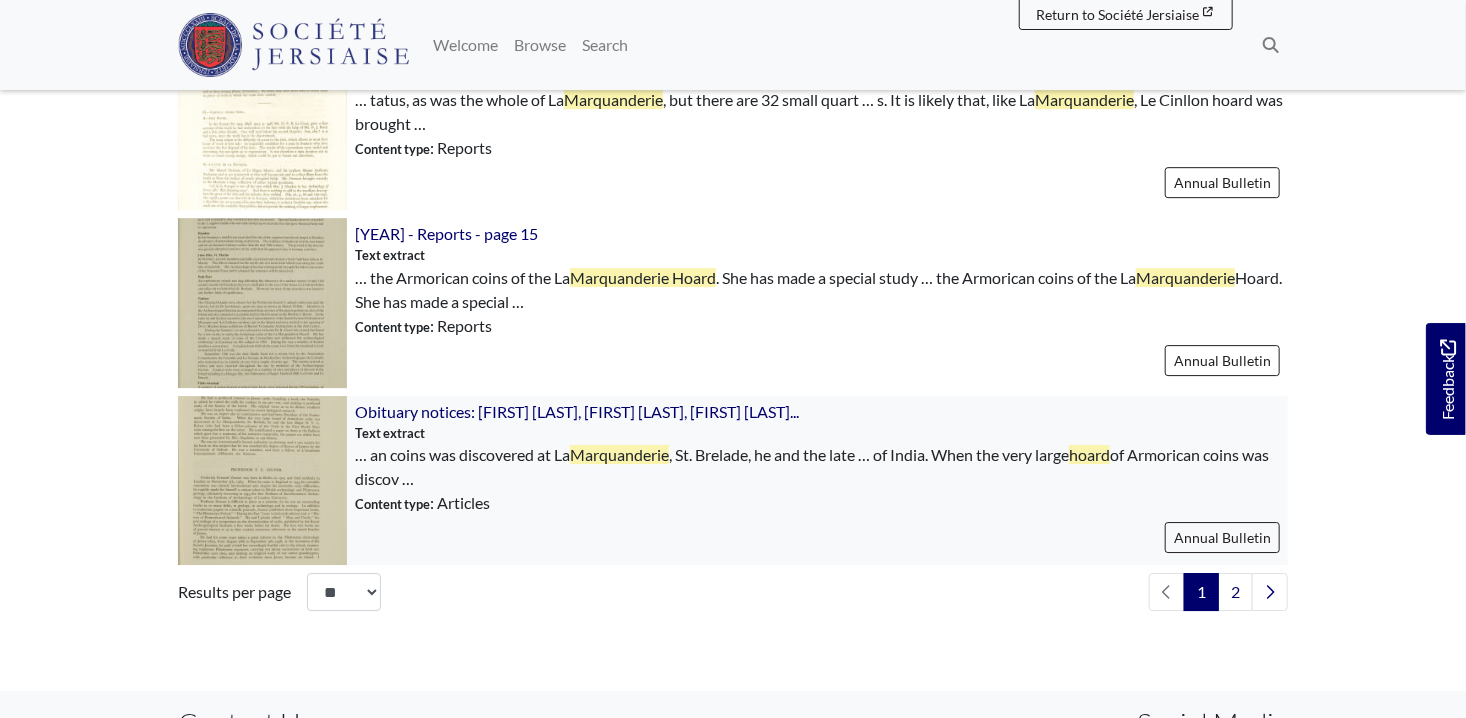 click at bounding box center (262, 480) 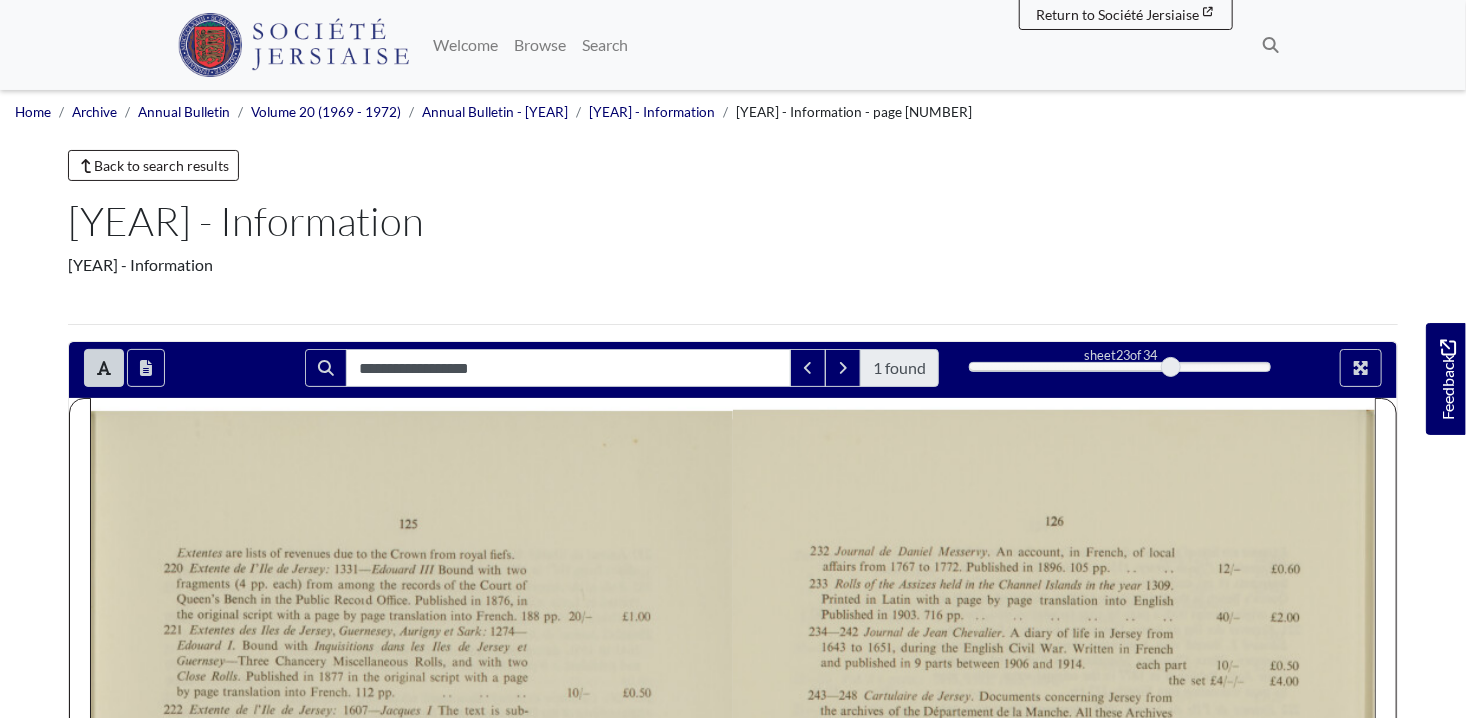 scroll, scrollTop: 100, scrollLeft: 0, axis: vertical 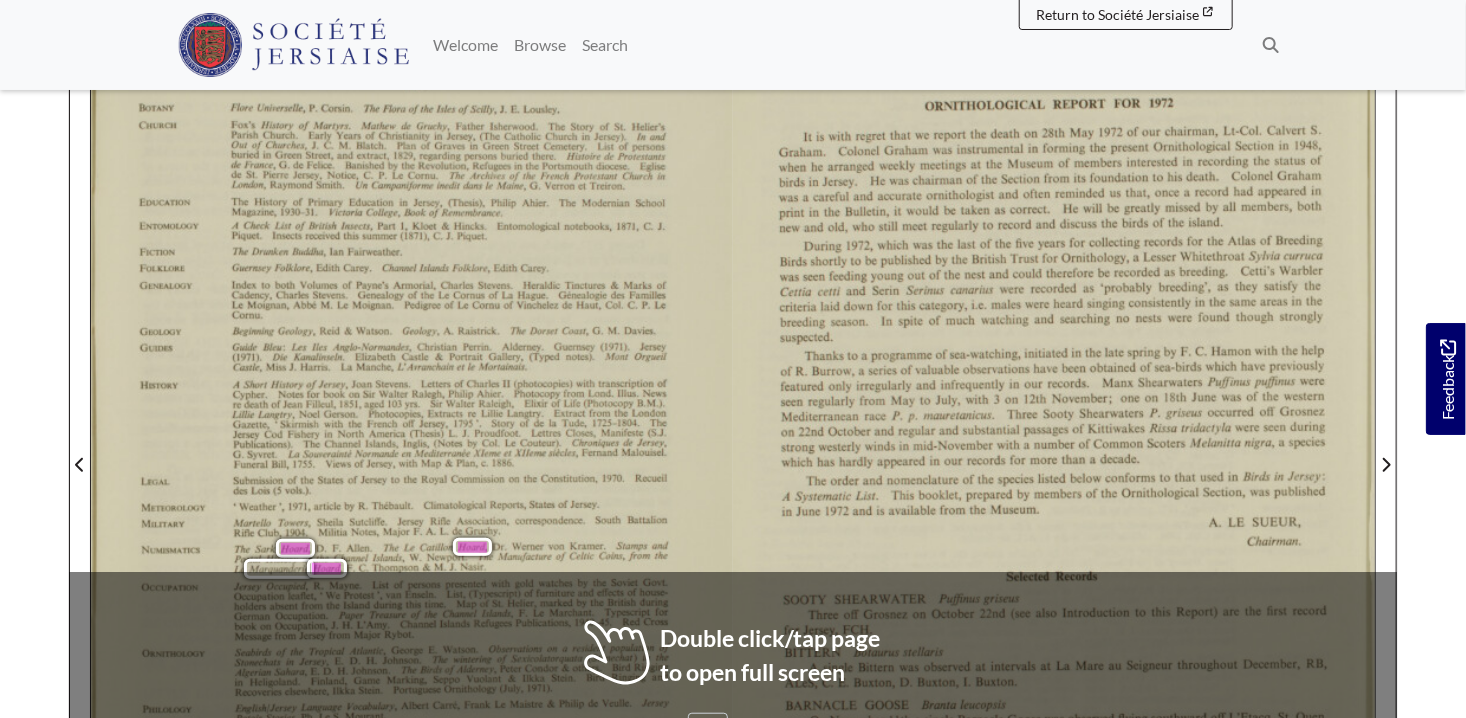 click on "W." at bounding box center (414, 556) 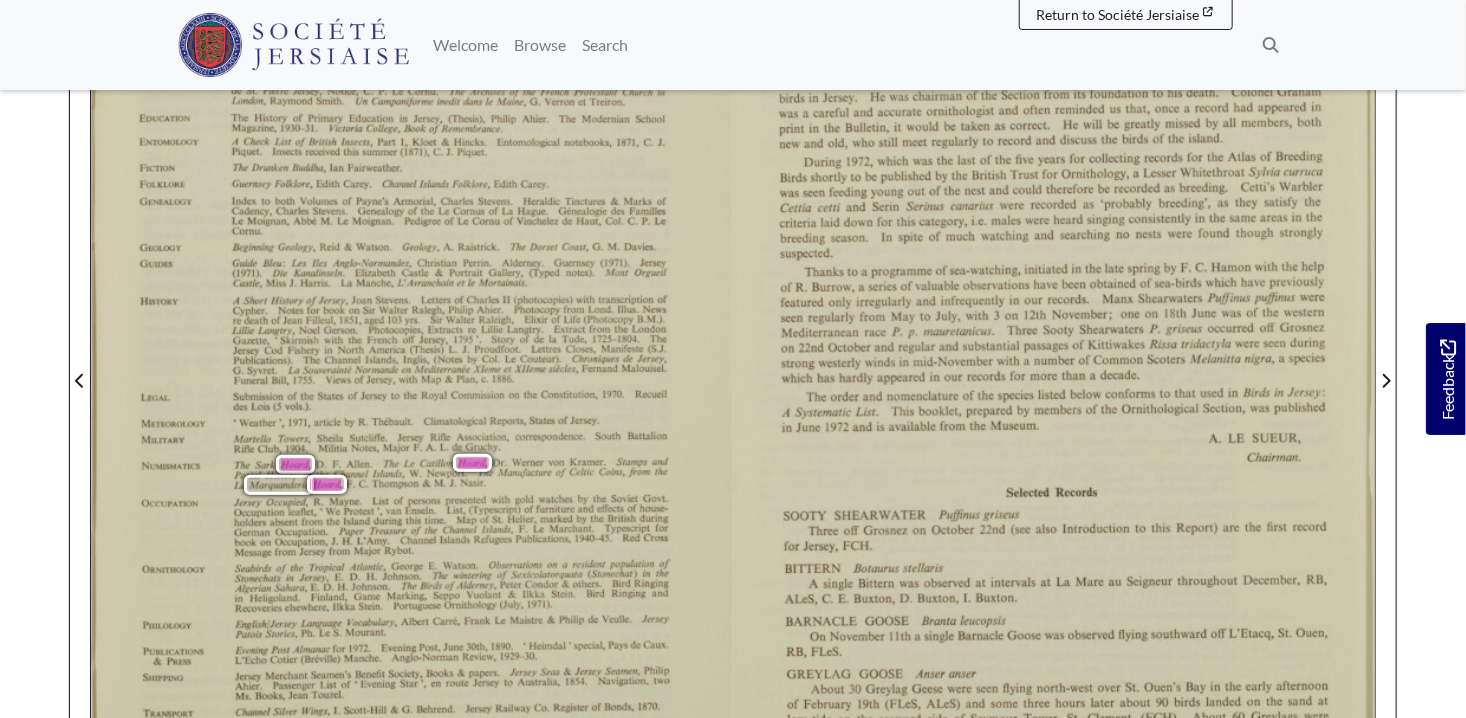 scroll, scrollTop: 700, scrollLeft: 0, axis: vertical 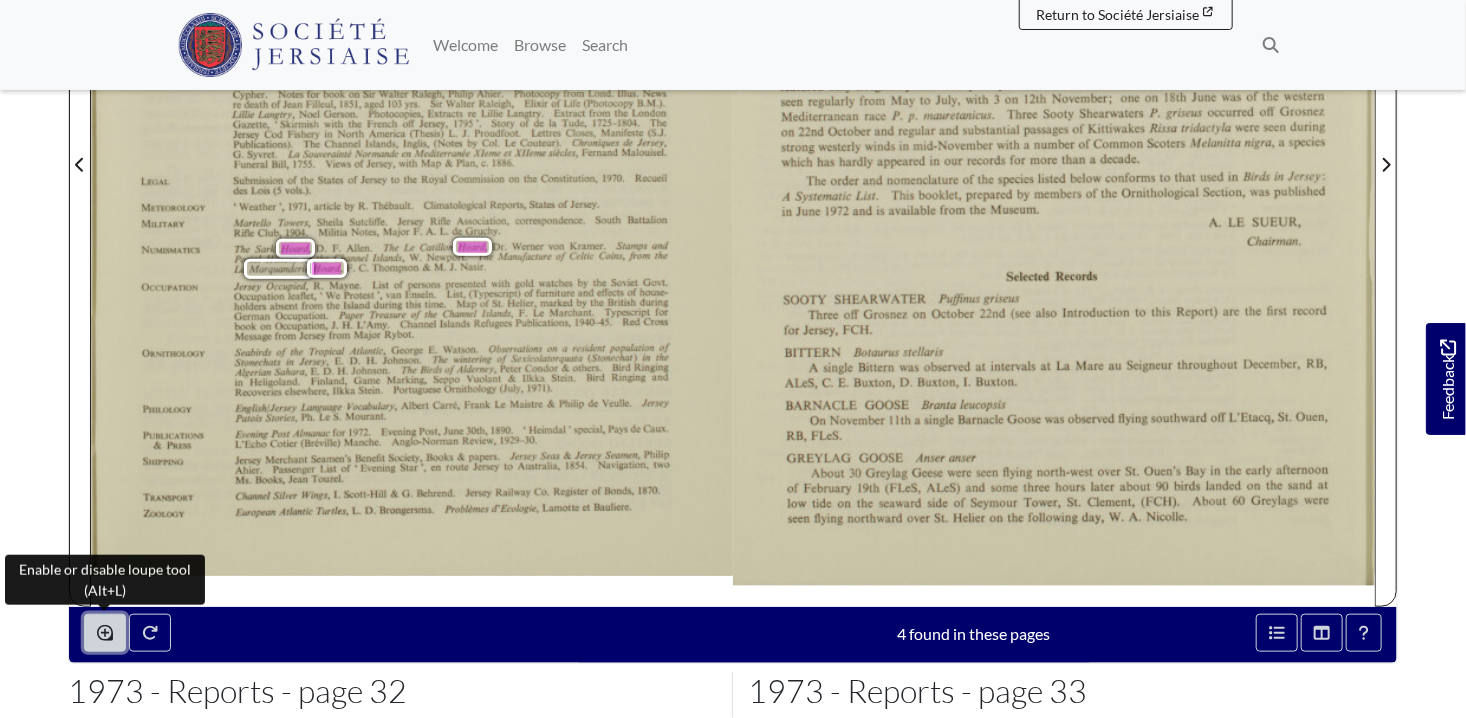 click 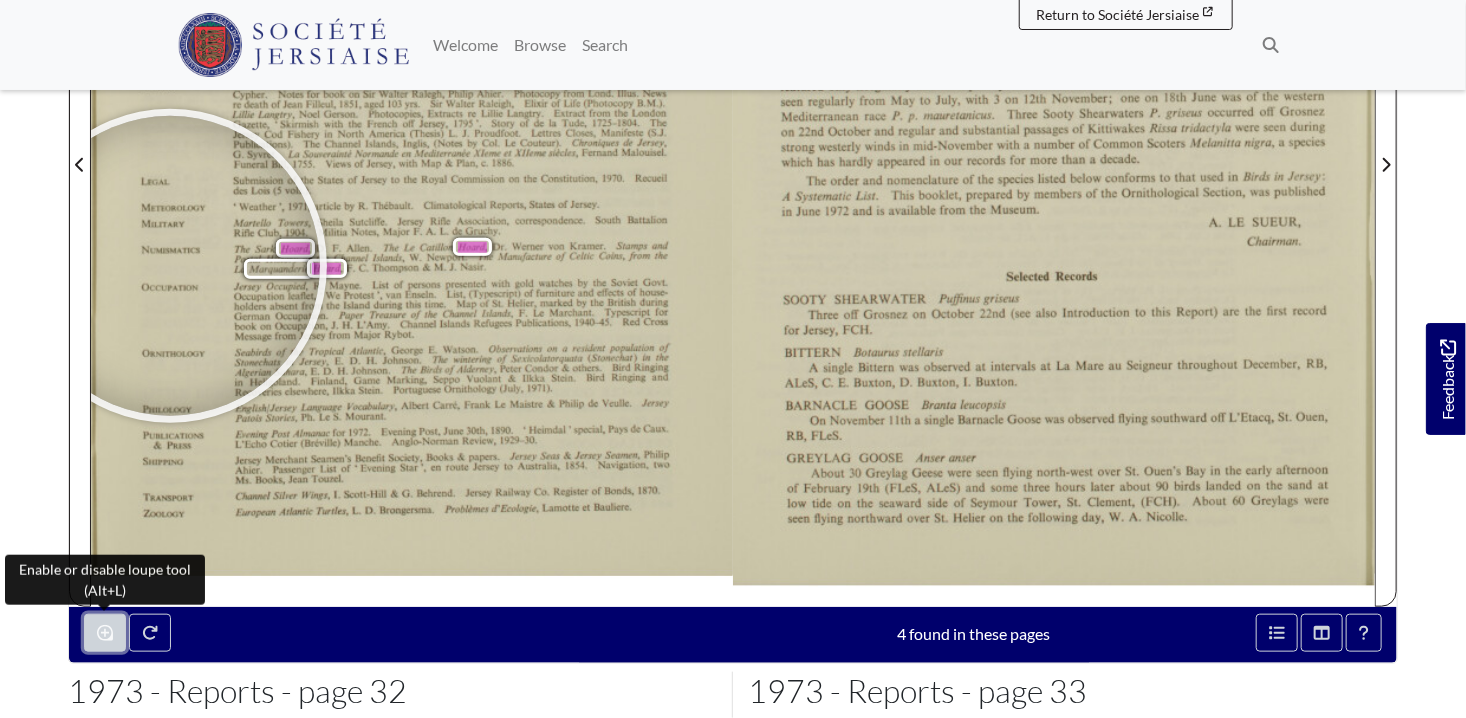 drag, startPoint x: 99, startPoint y: 627, endPoint x: 170, endPoint y: 265, distance: 368.897 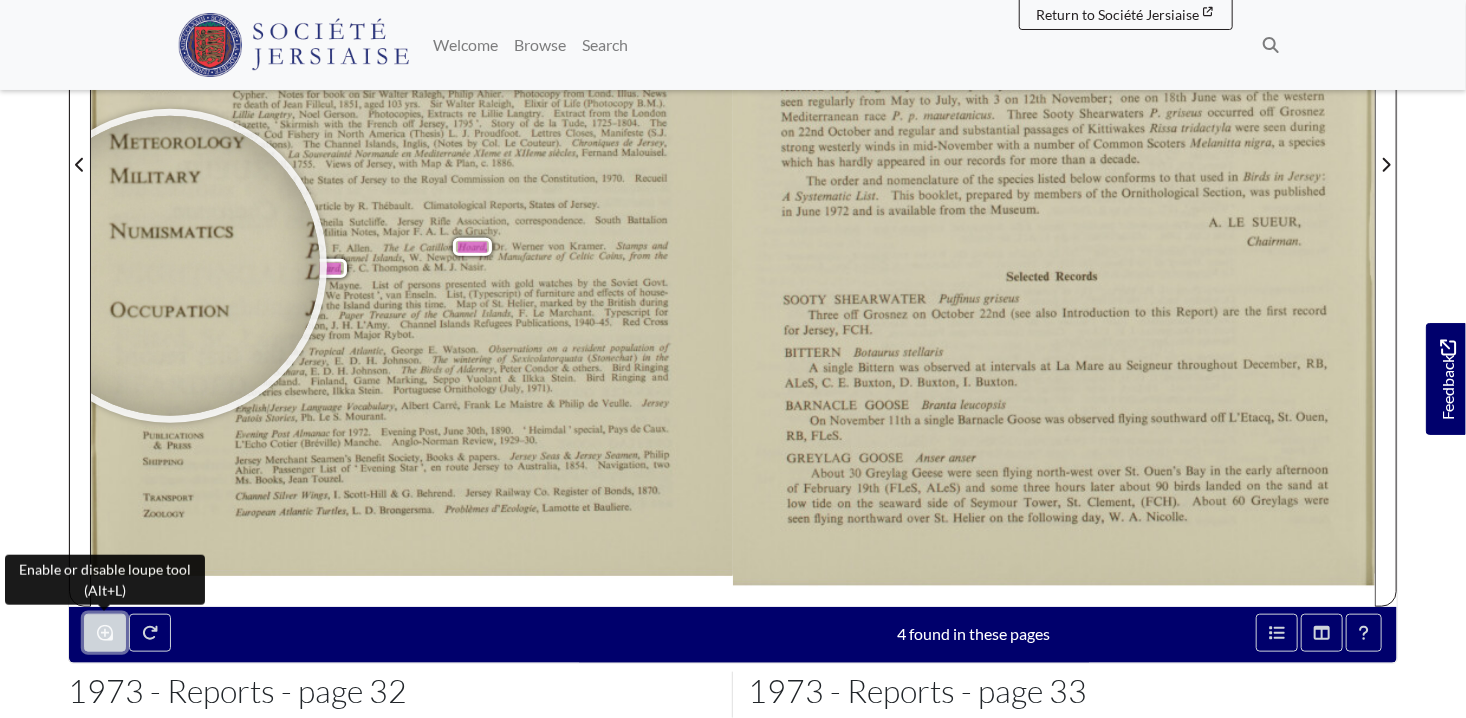 click on "**********" at bounding box center (733, 152) 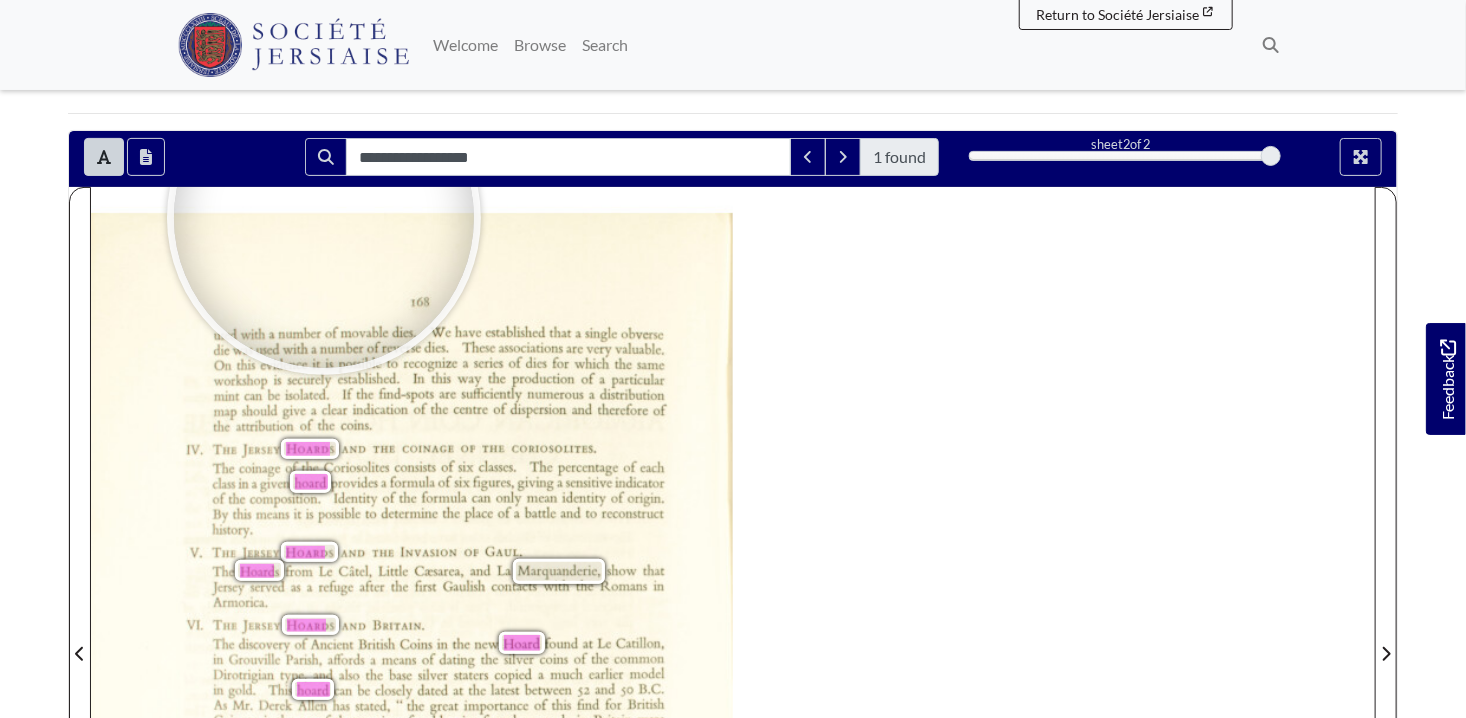 scroll, scrollTop: 300, scrollLeft: 0, axis: vertical 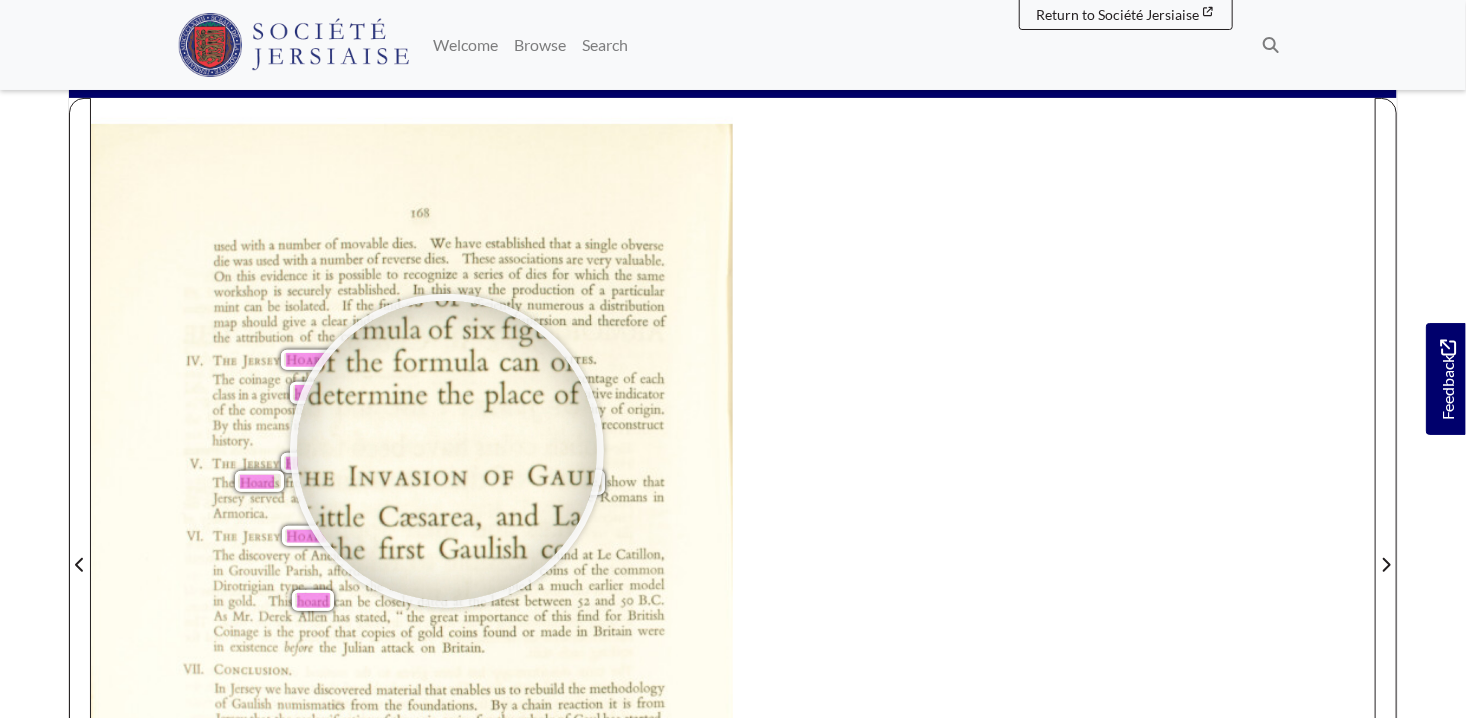 drag, startPoint x: 447, startPoint y: 450, endPoint x: 269, endPoint y: 438, distance: 178.40404 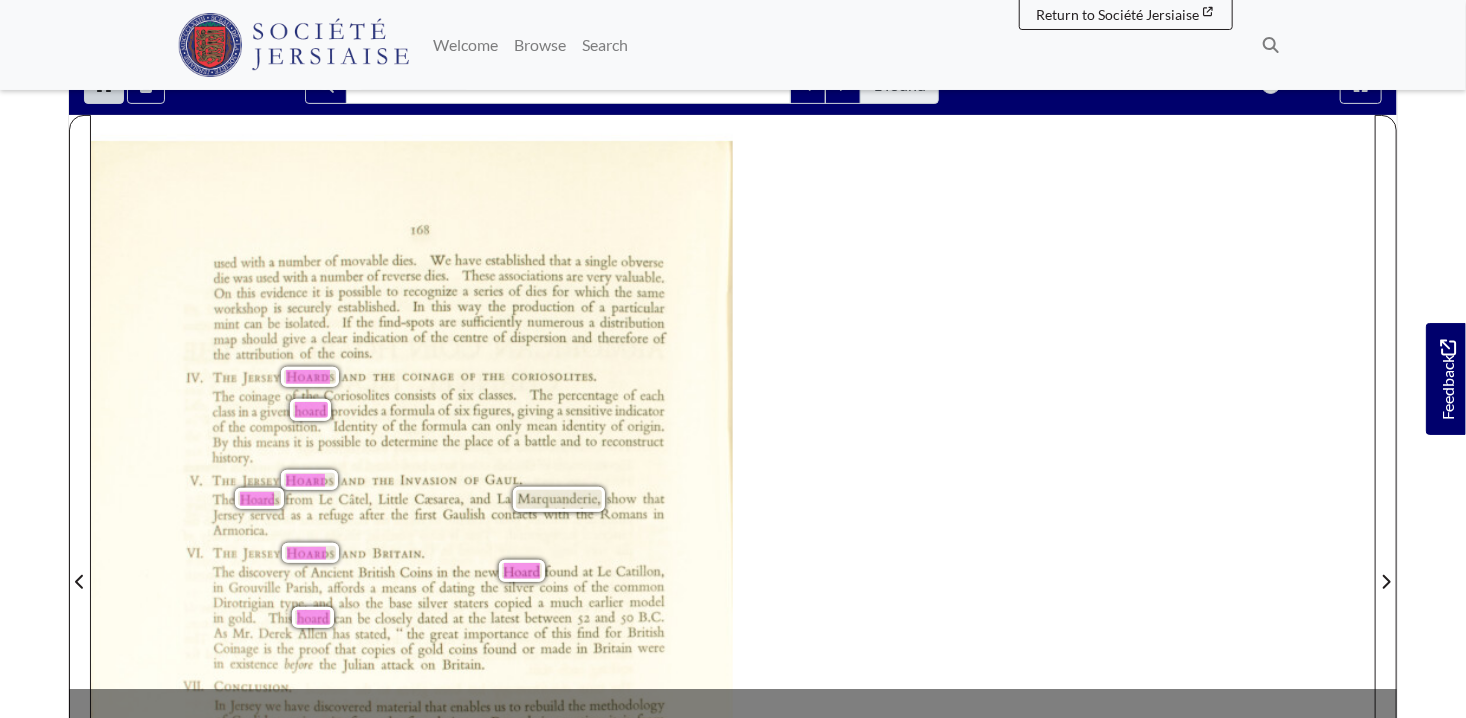scroll, scrollTop: 300, scrollLeft: 0, axis: vertical 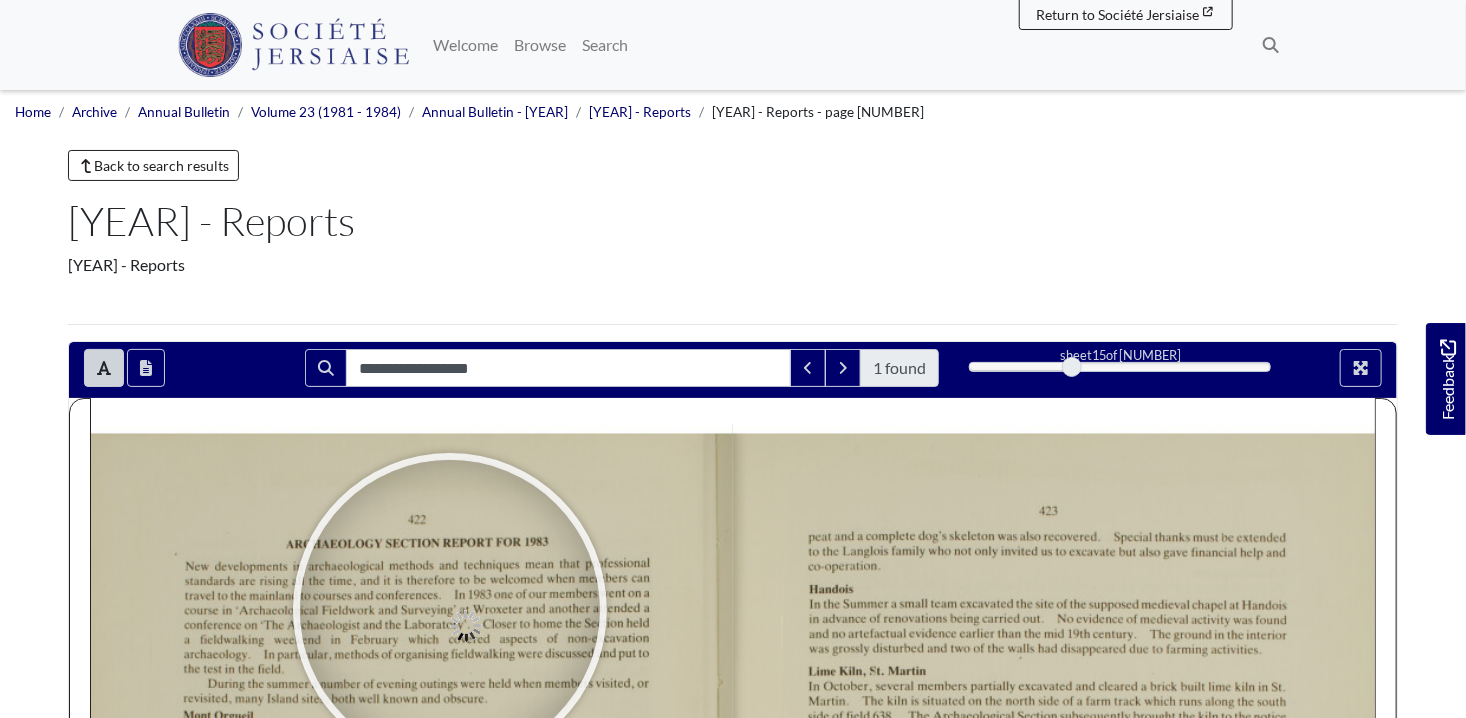drag, startPoint x: 441, startPoint y: 550, endPoint x: 725, endPoint y: 514, distance: 286.27258 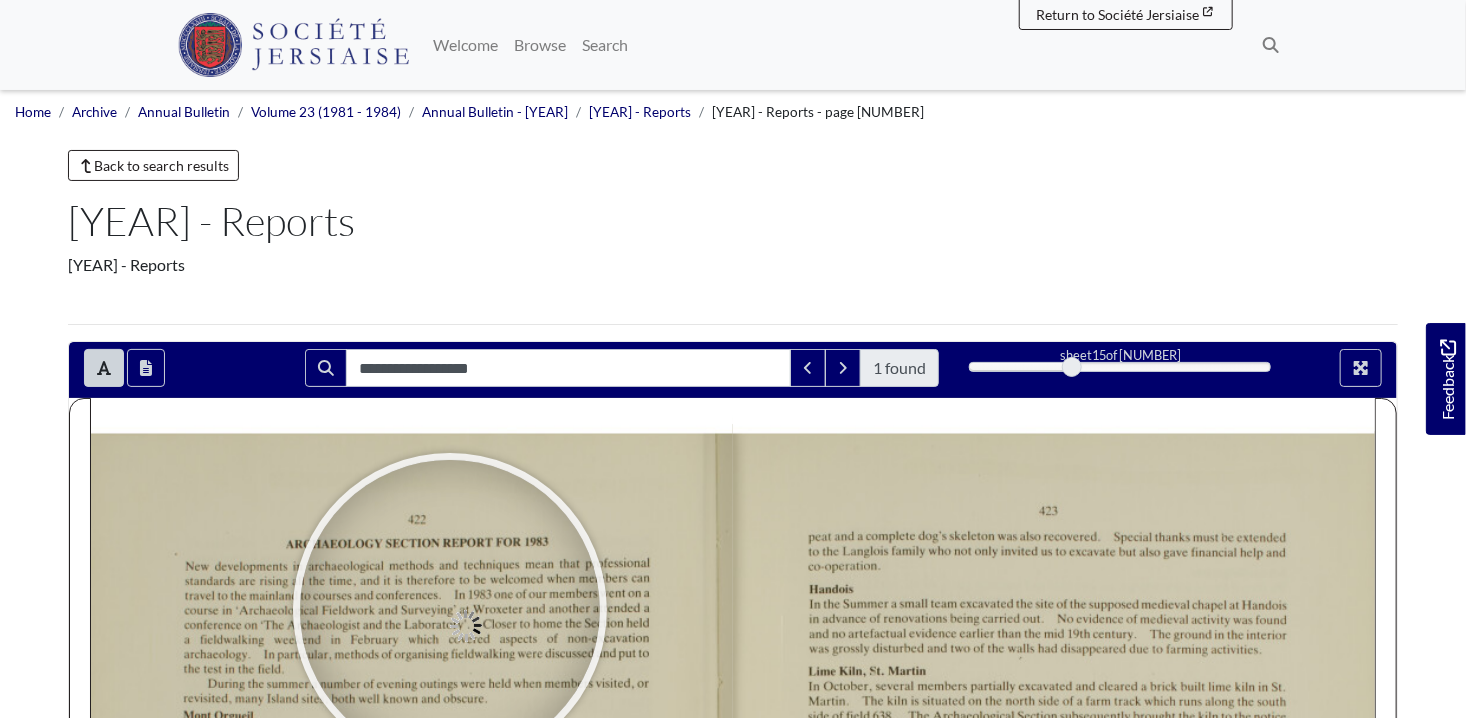 click at bounding box center [450, 610] 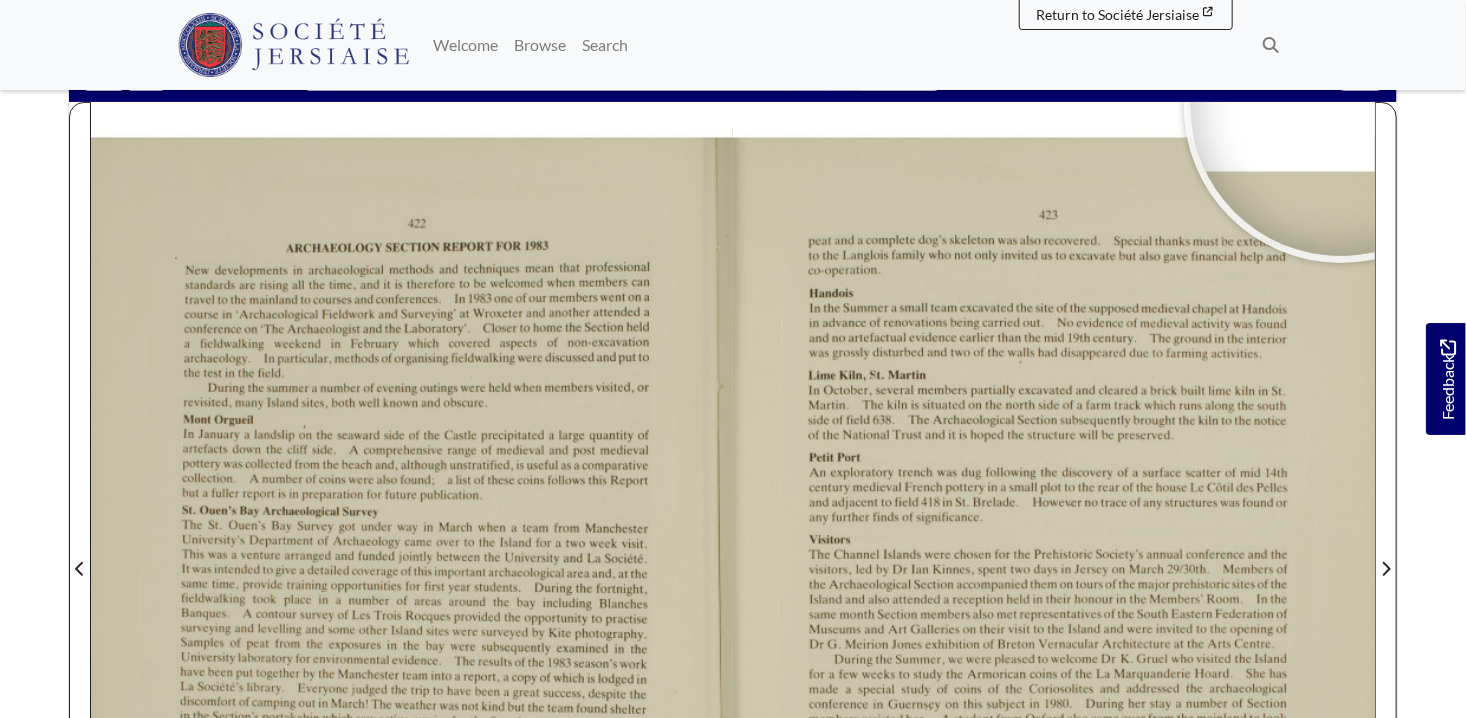 scroll, scrollTop: 290, scrollLeft: 0, axis: vertical 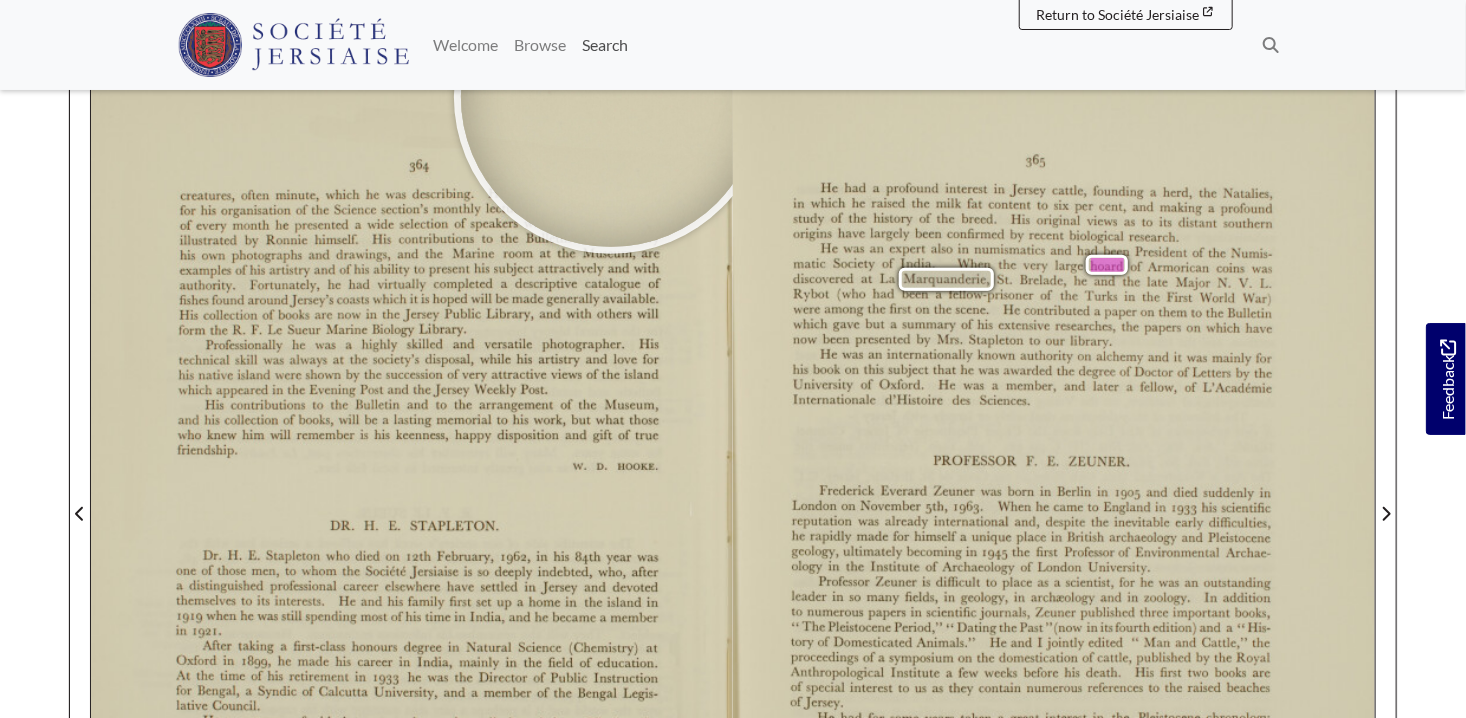 click on "Search" at bounding box center [605, 45] 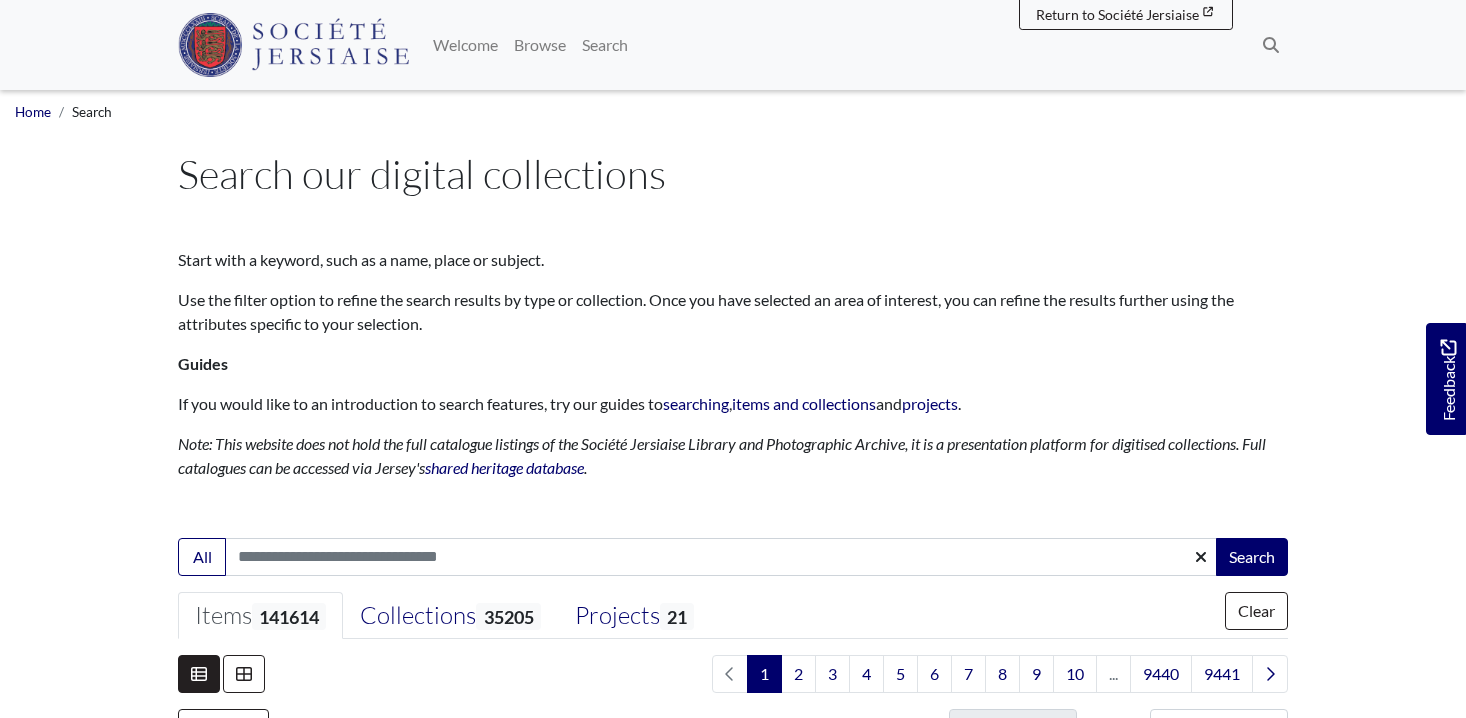 scroll, scrollTop: 0, scrollLeft: 0, axis: both 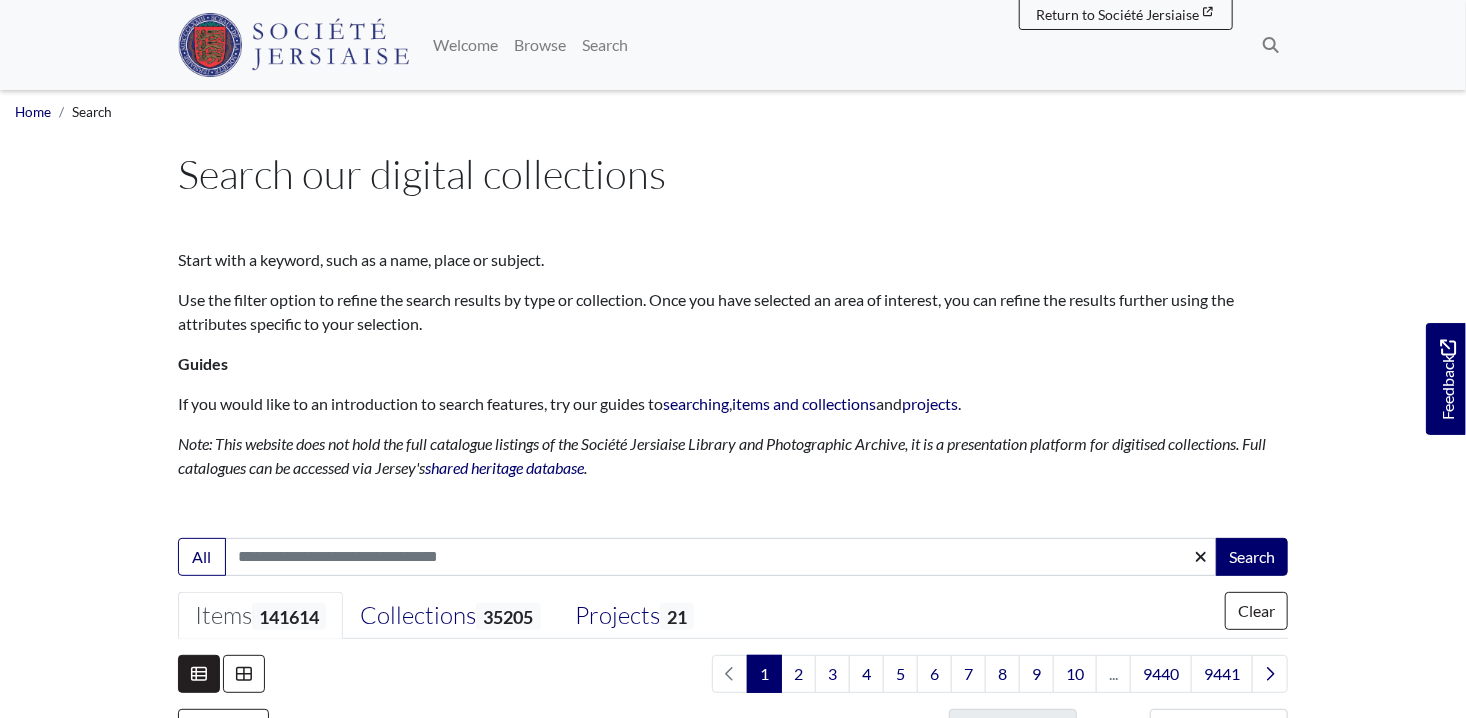 click on "Search:" at bounding box center (721, 557) 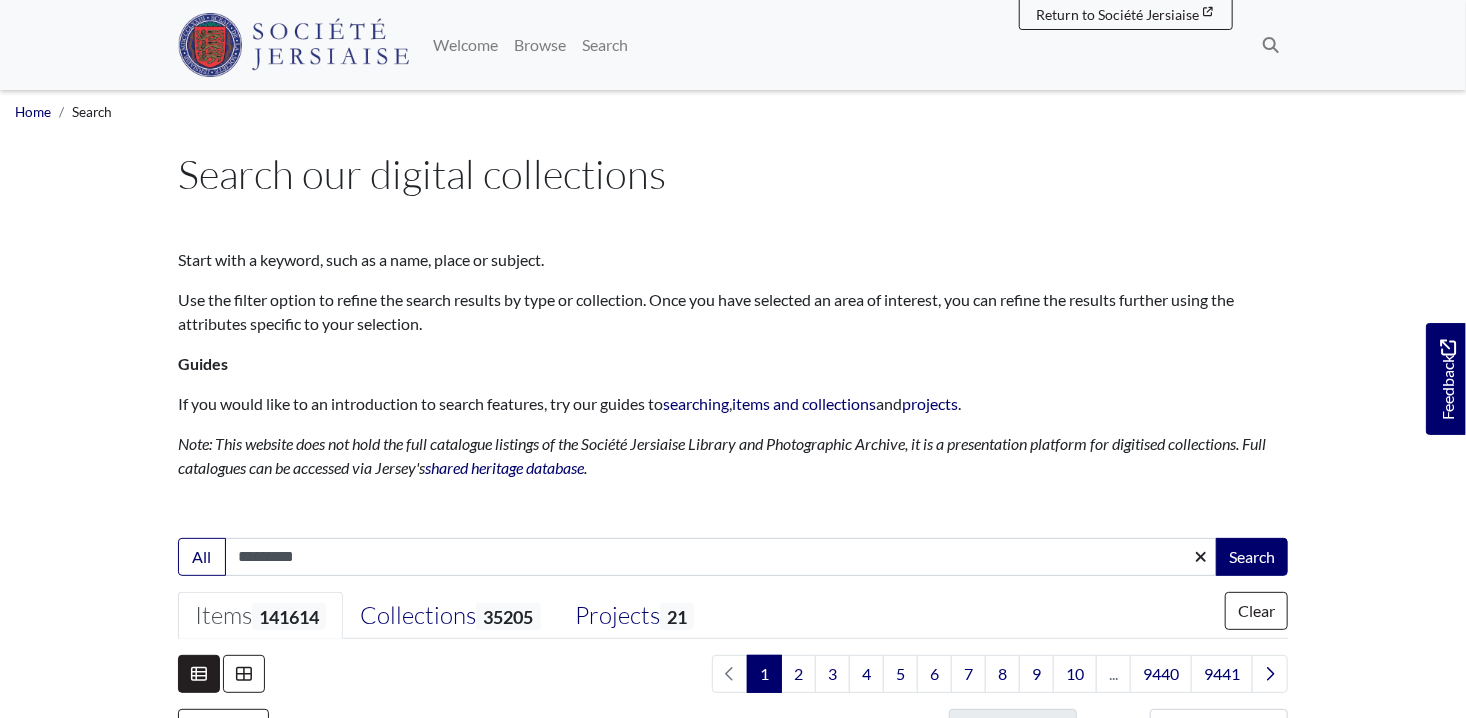type on "*********" 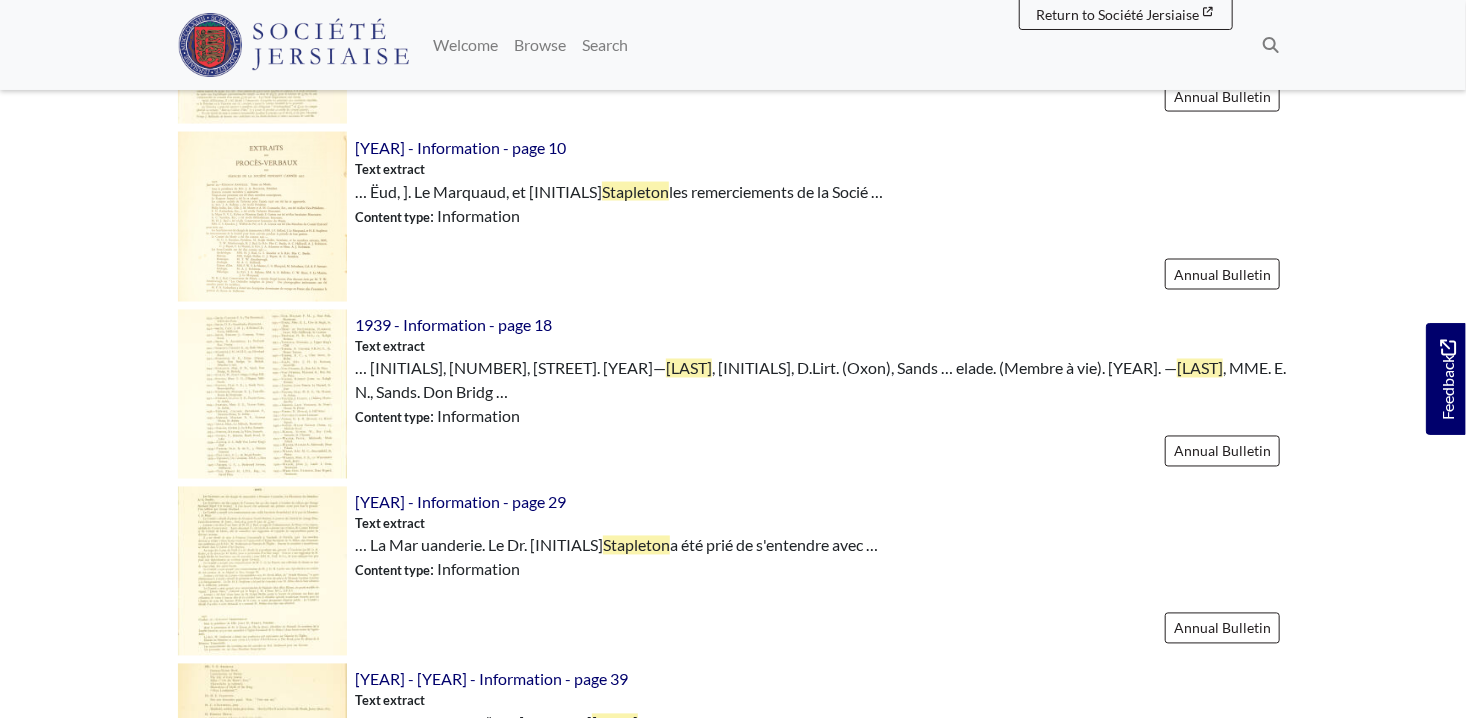 scroll, scrollTop: 1600, scrollLeft: 0, axis: vertical 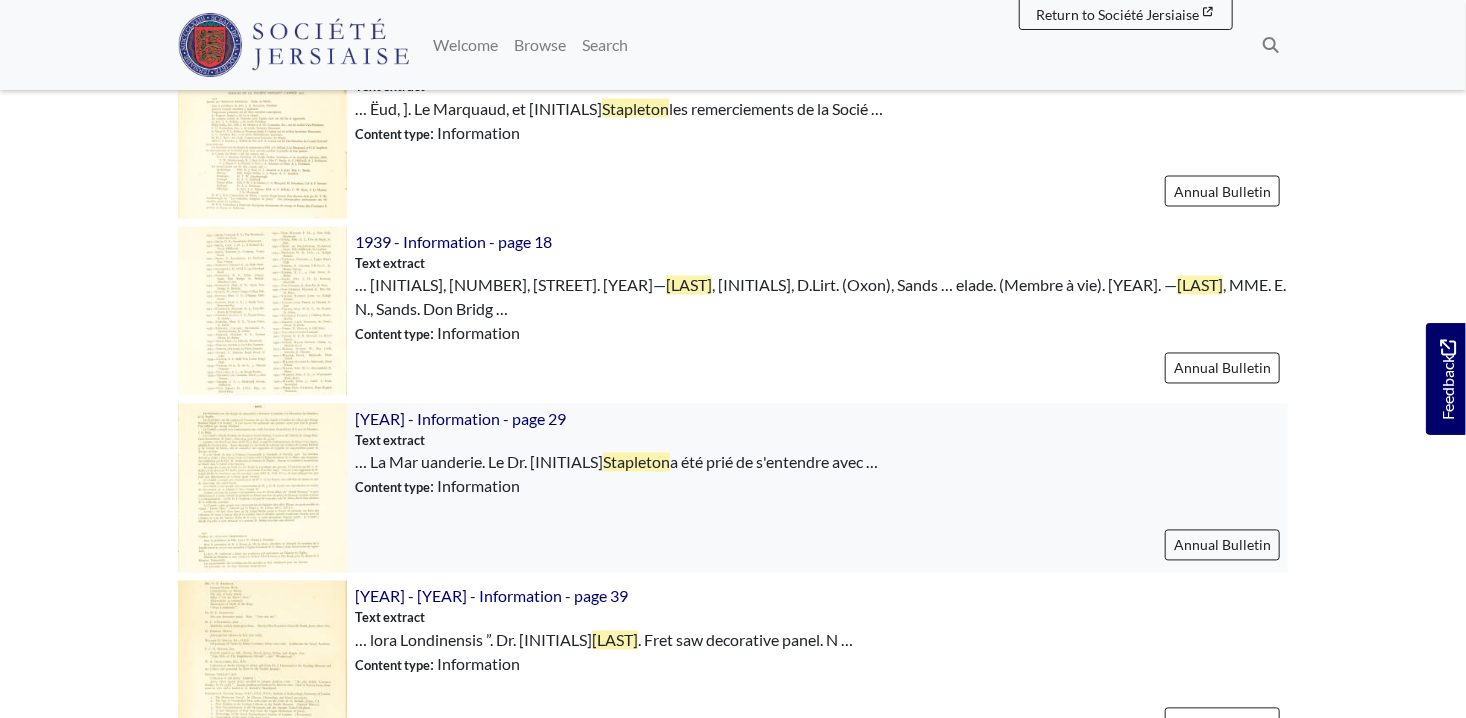 click at bounding box center (262, 488) 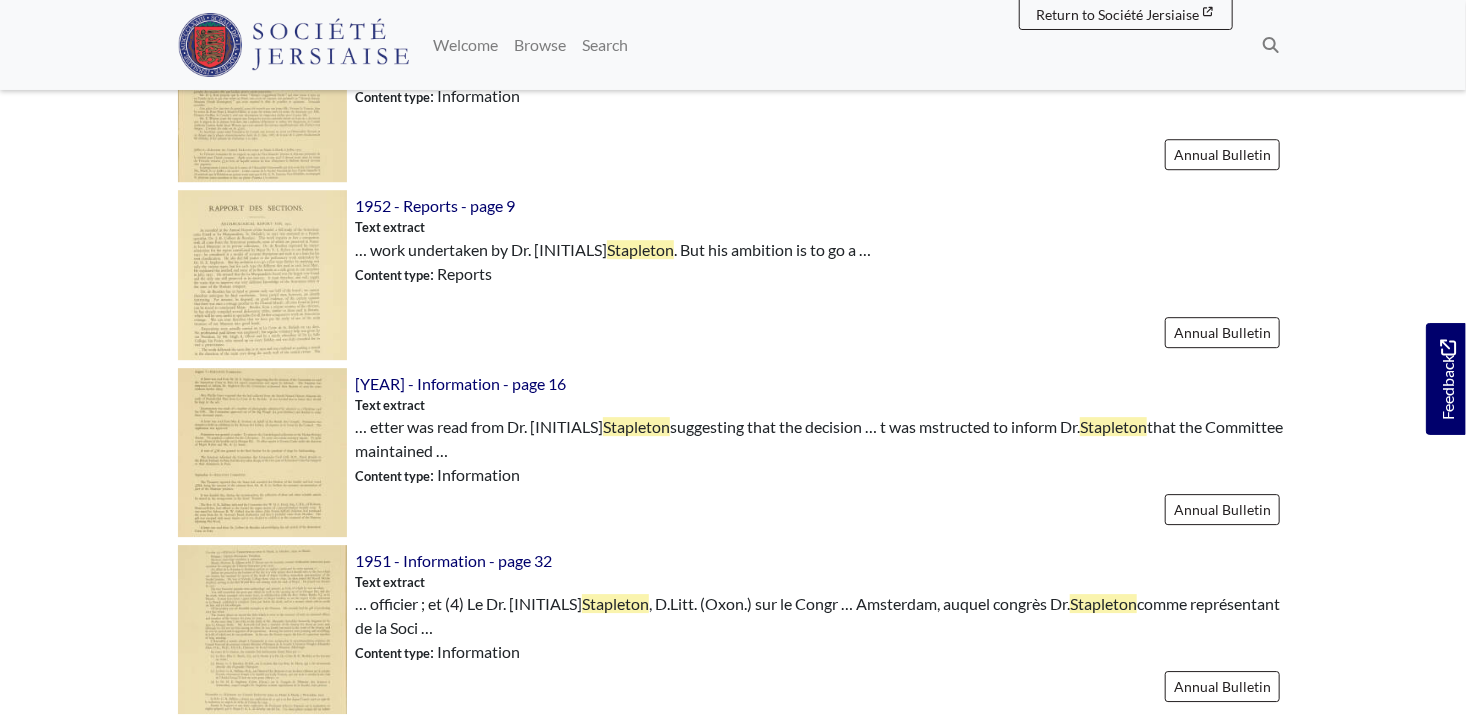 scroll, scrollTop: 2800, scrollLeft: 0, axis: vertical 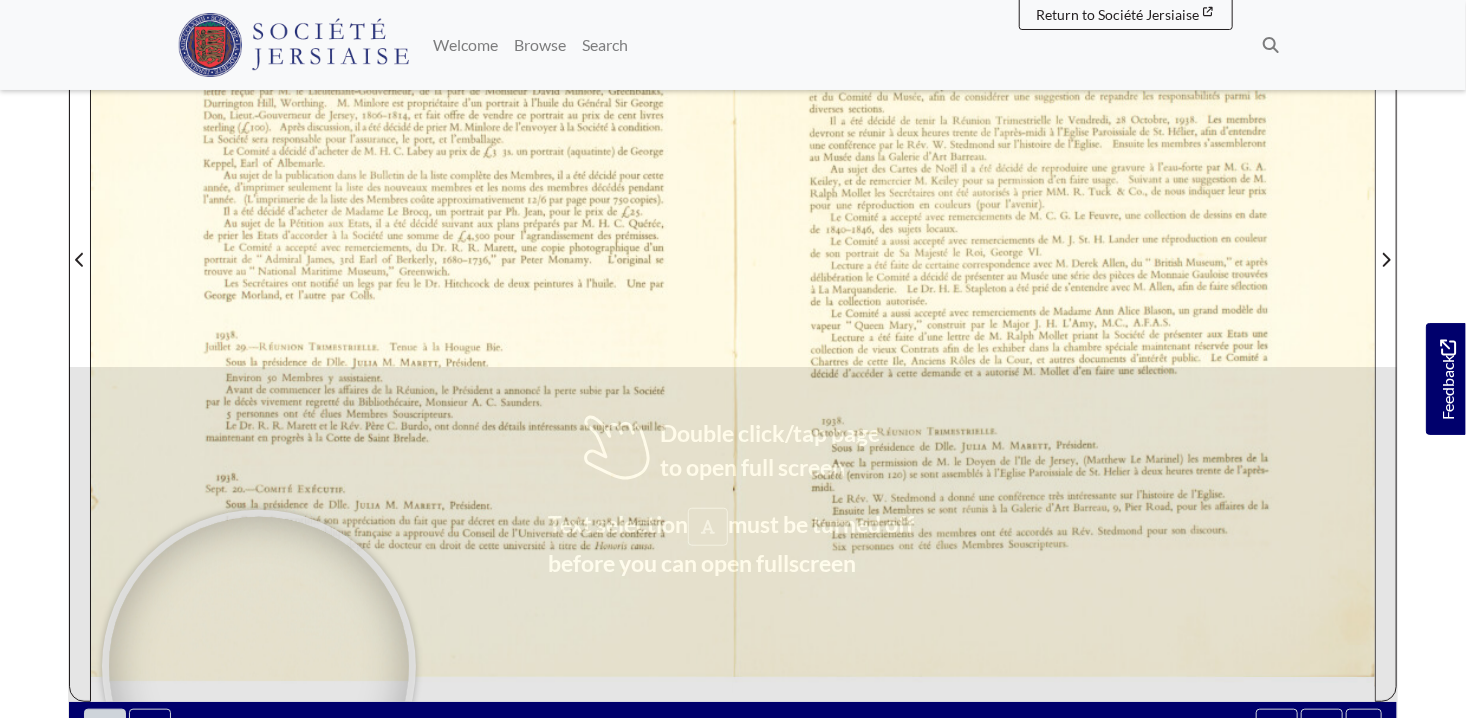 click at bounding box center (259, 667) 